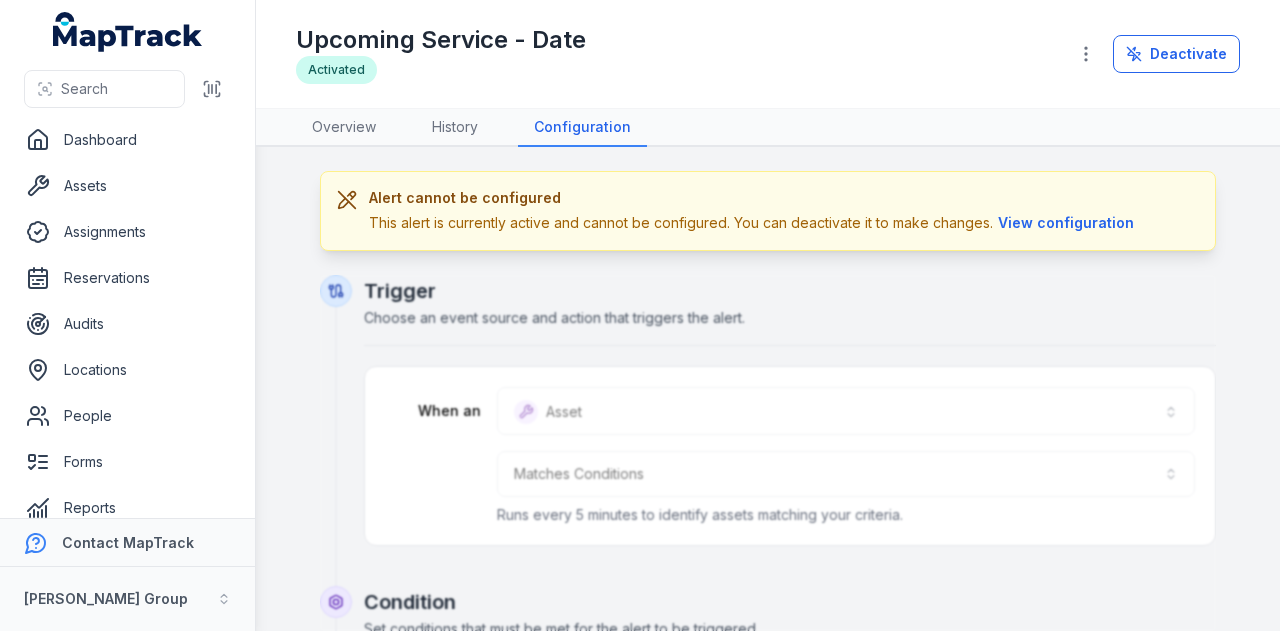 scroll, scrollTop: 0, scrollLeft: 0, axis: both 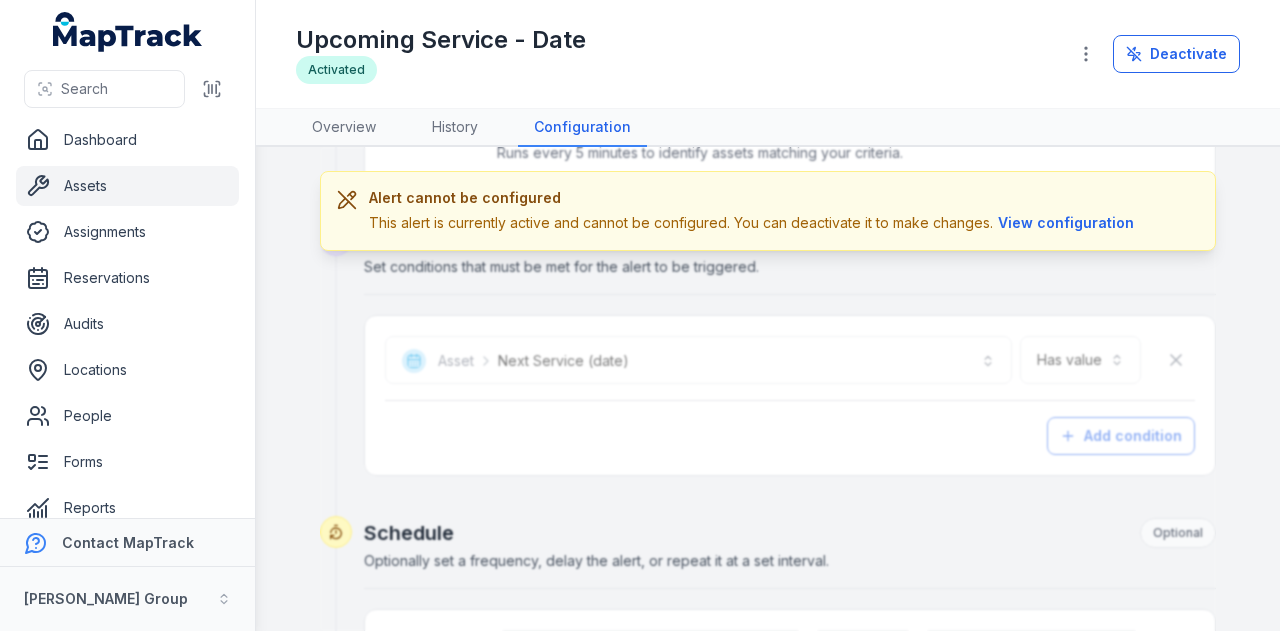 click on "Assets" at bounding box center (127, 186) 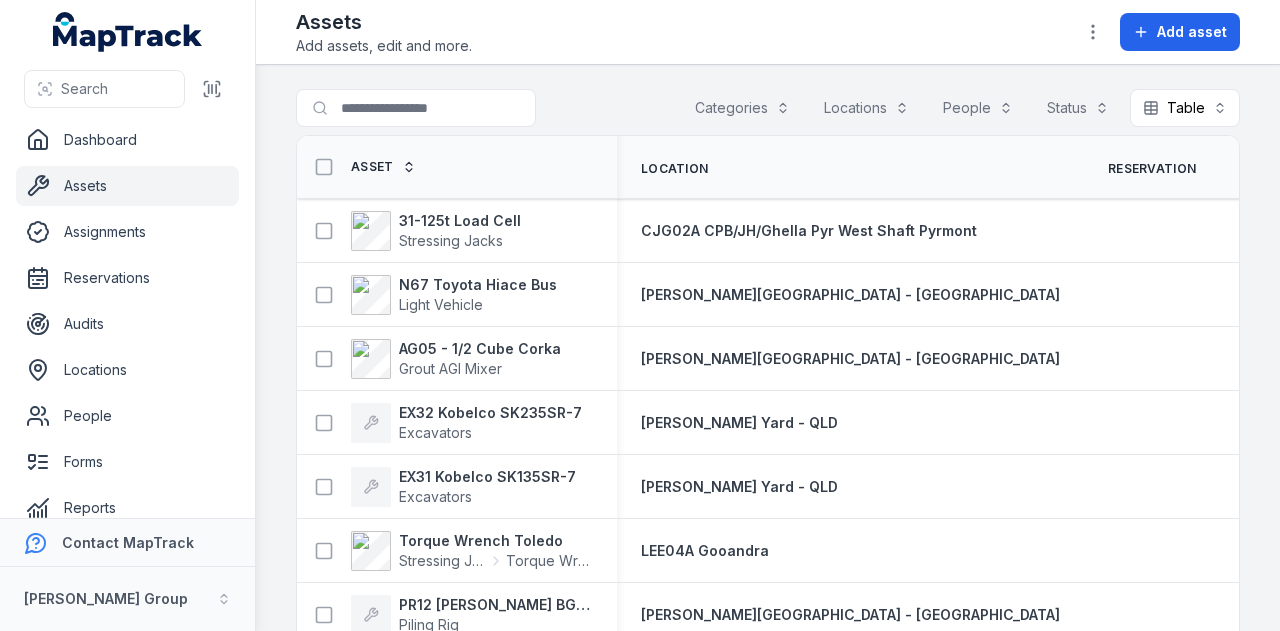 scroll, scrollTop: 0, scrollLeft: 0, axis: both 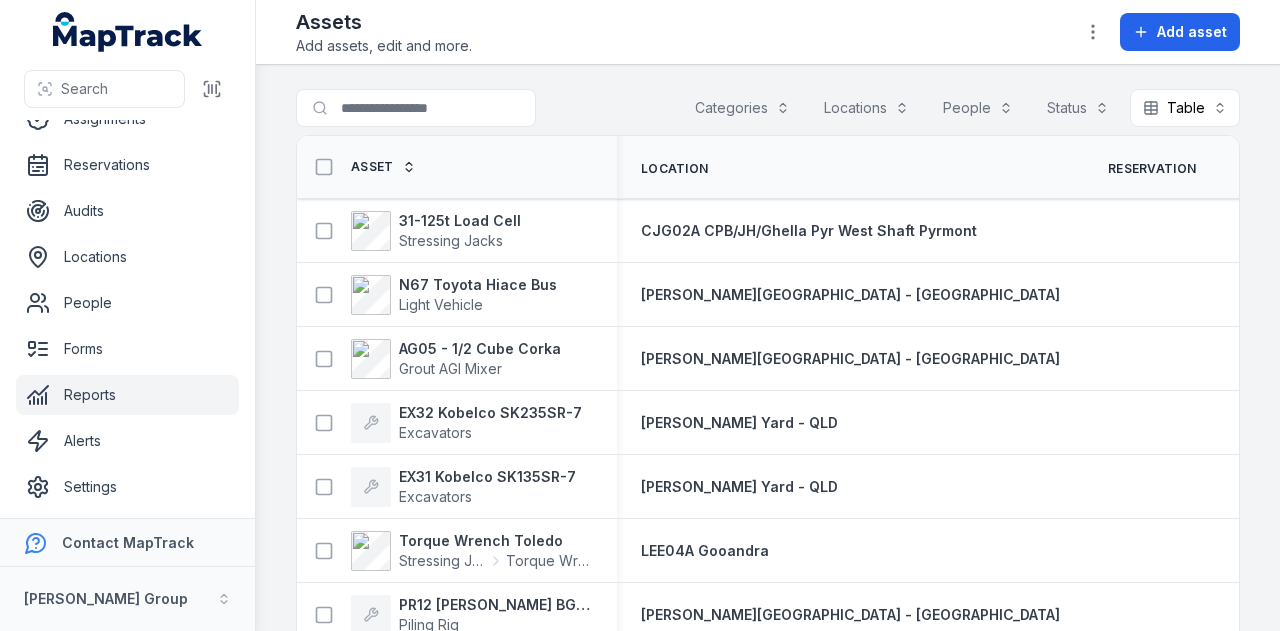 click on "Reports" at bounding box center (127, 395) 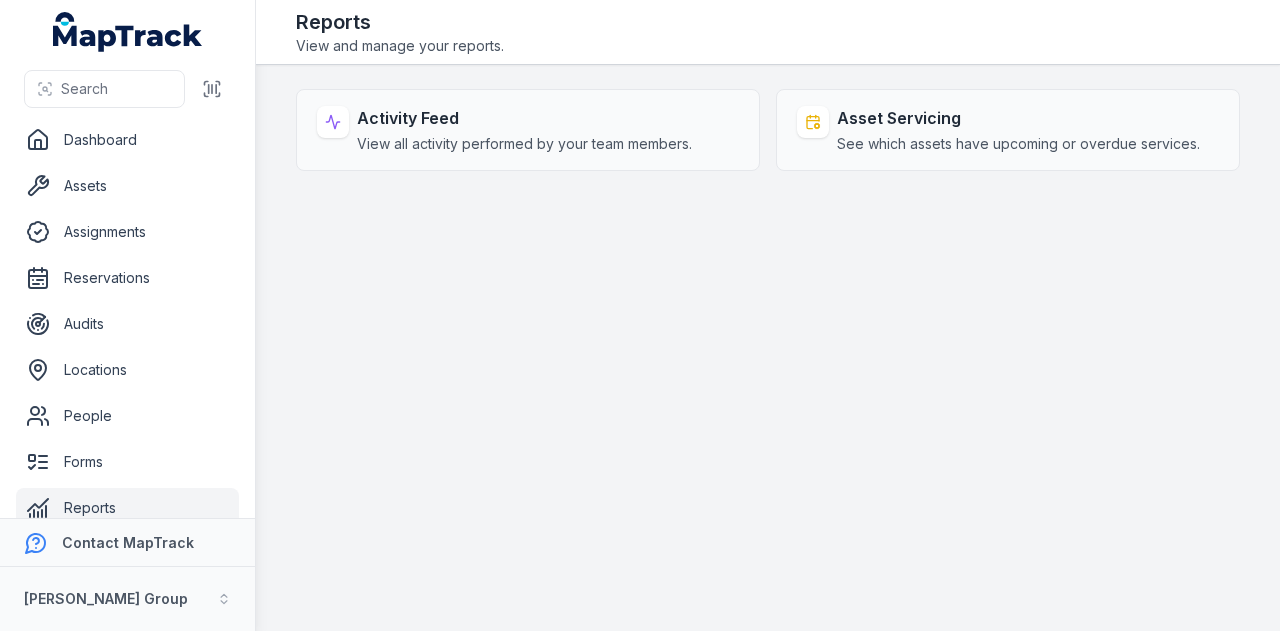 scroll, scrollTop: 0, scrollLeft: 0, axis: both 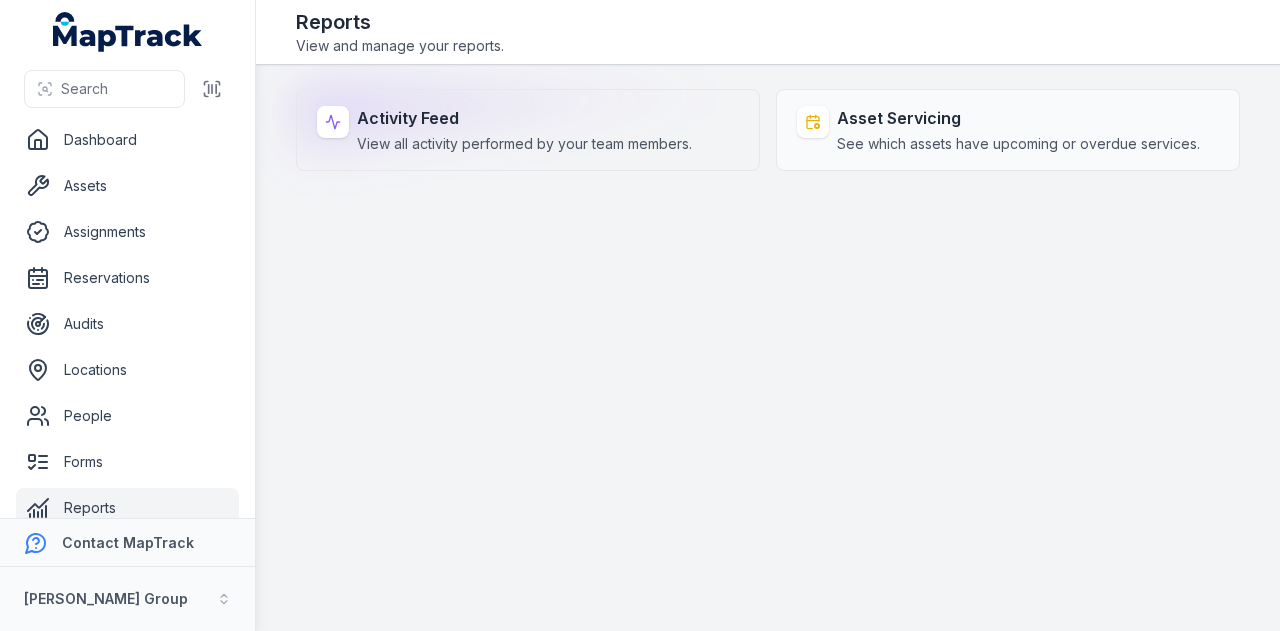 click on "View all activity performed by your team members." at bounding box center [524, 144] 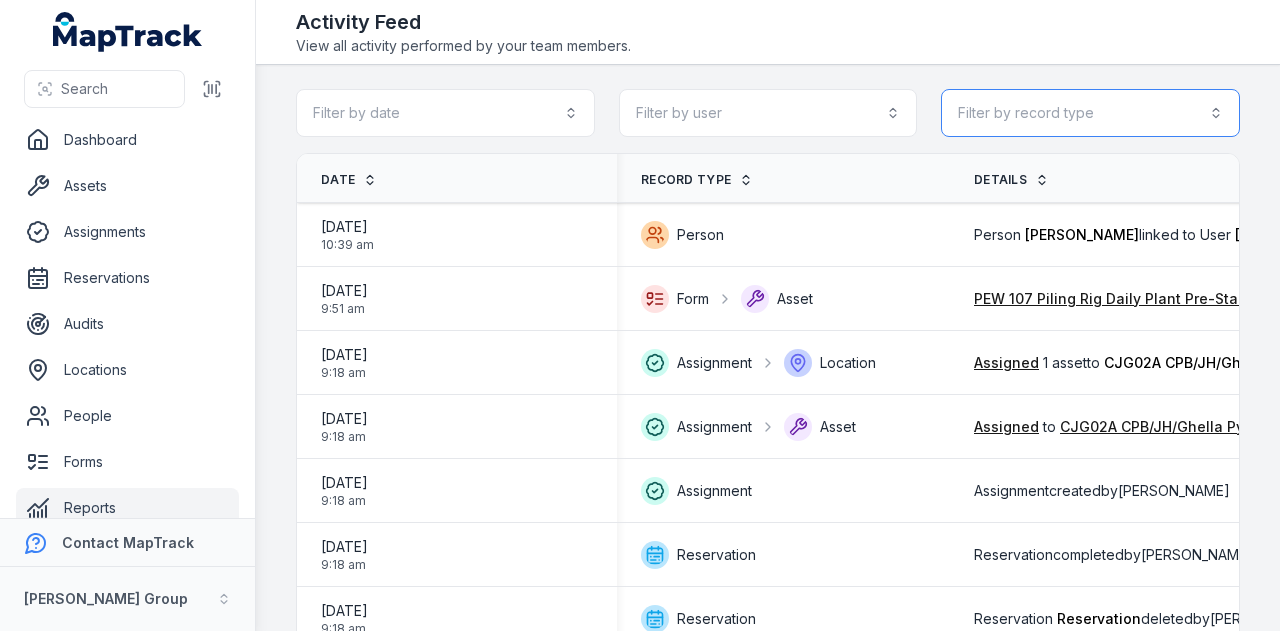 click on "Filter by record type" at bounding box center (1090, 113) 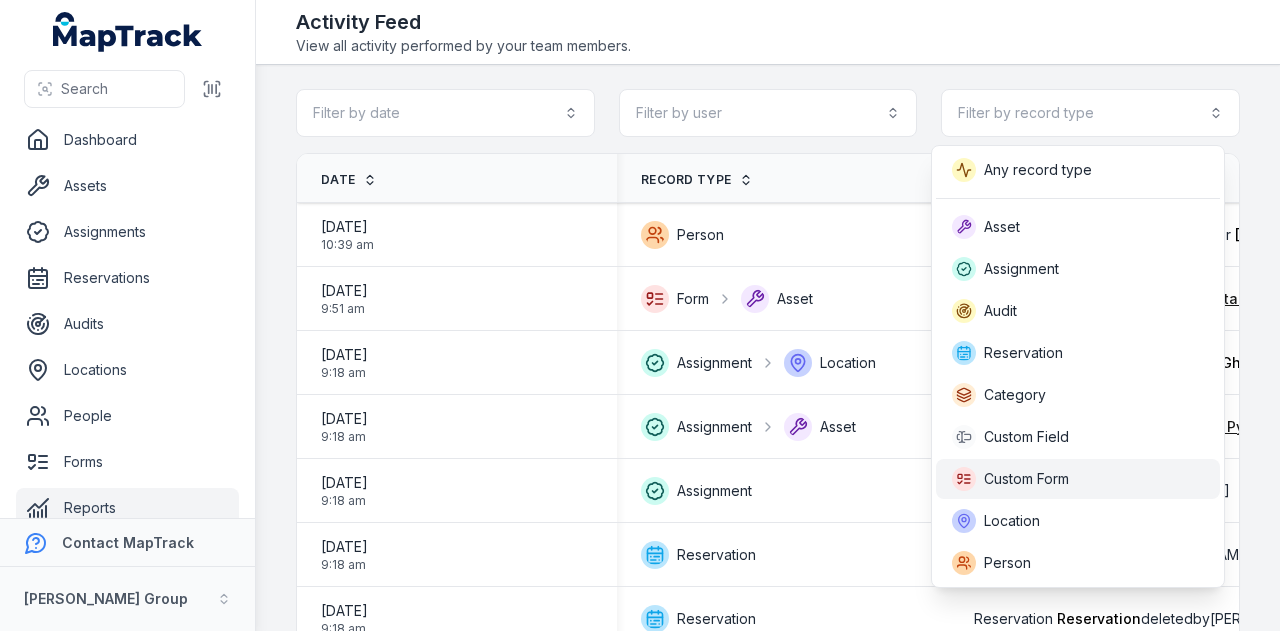 click on "Custom Form" at bounding box center [1078, 479] 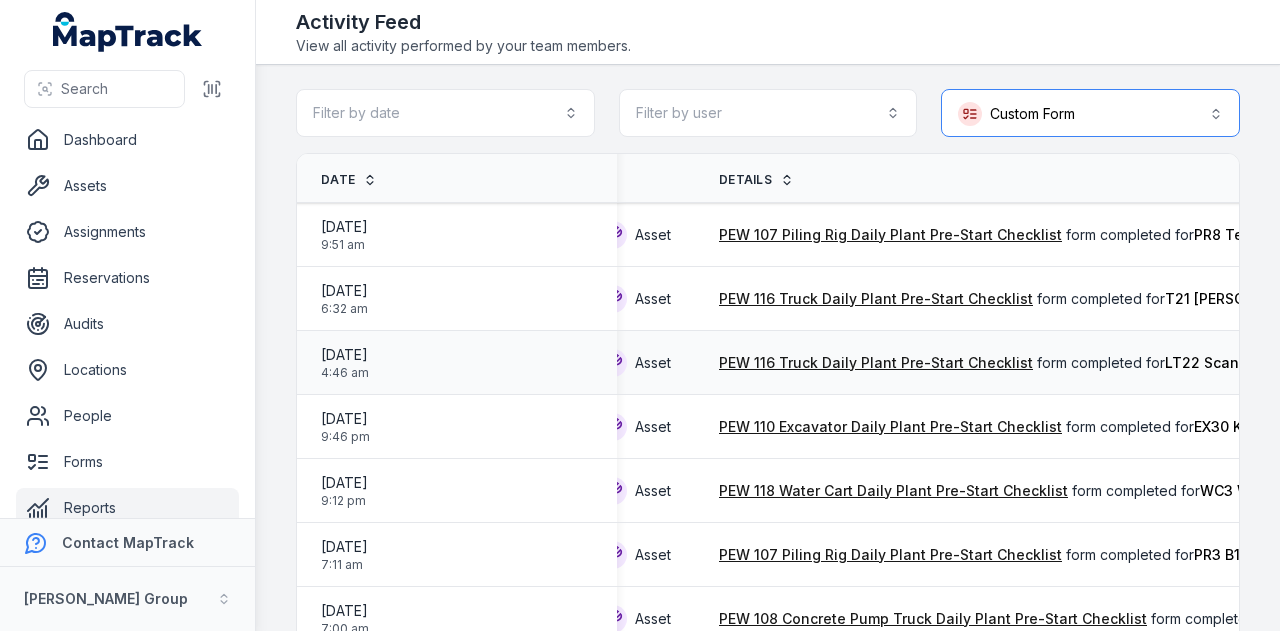scroll, scrollTop: 0, scrollLeft: 140, axis: horizontal 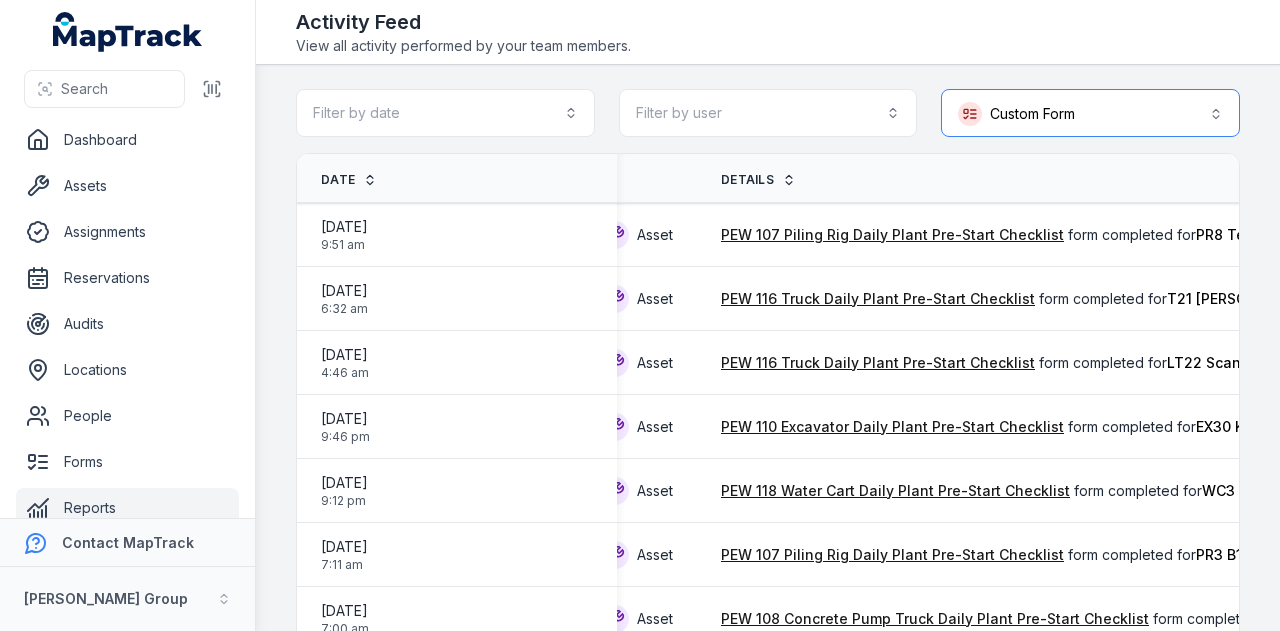 click on "**********" at bounding box center (1090, 113) 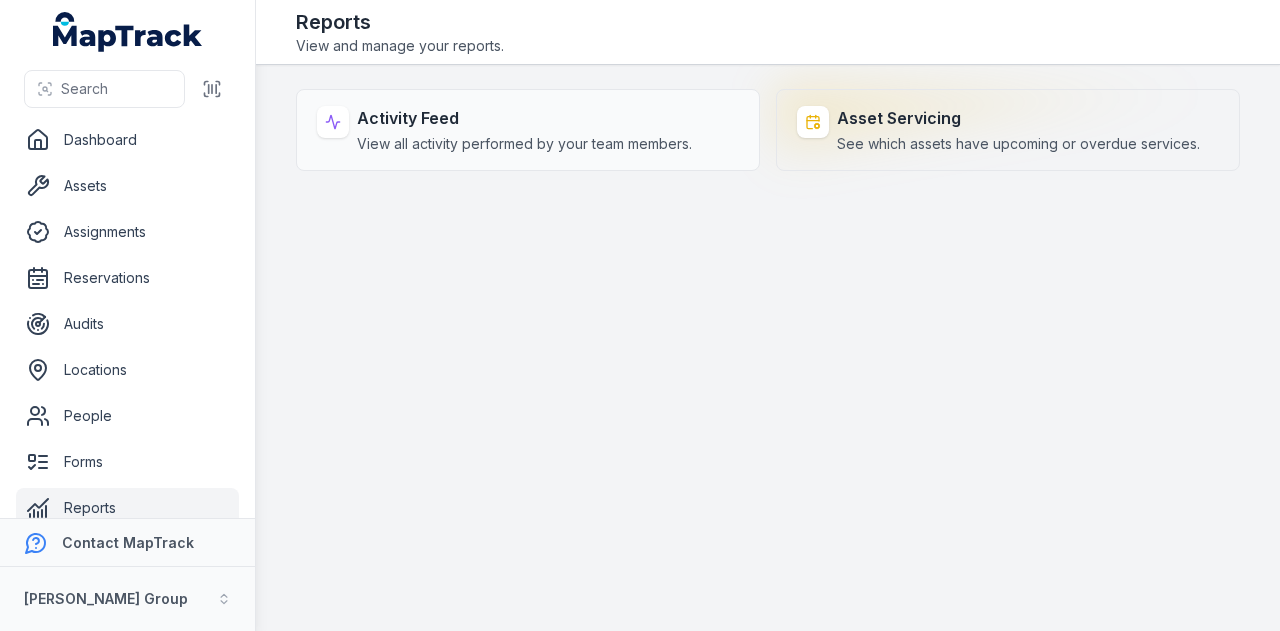 click on "Asset Servicing" at bounding box center (1018, 118) 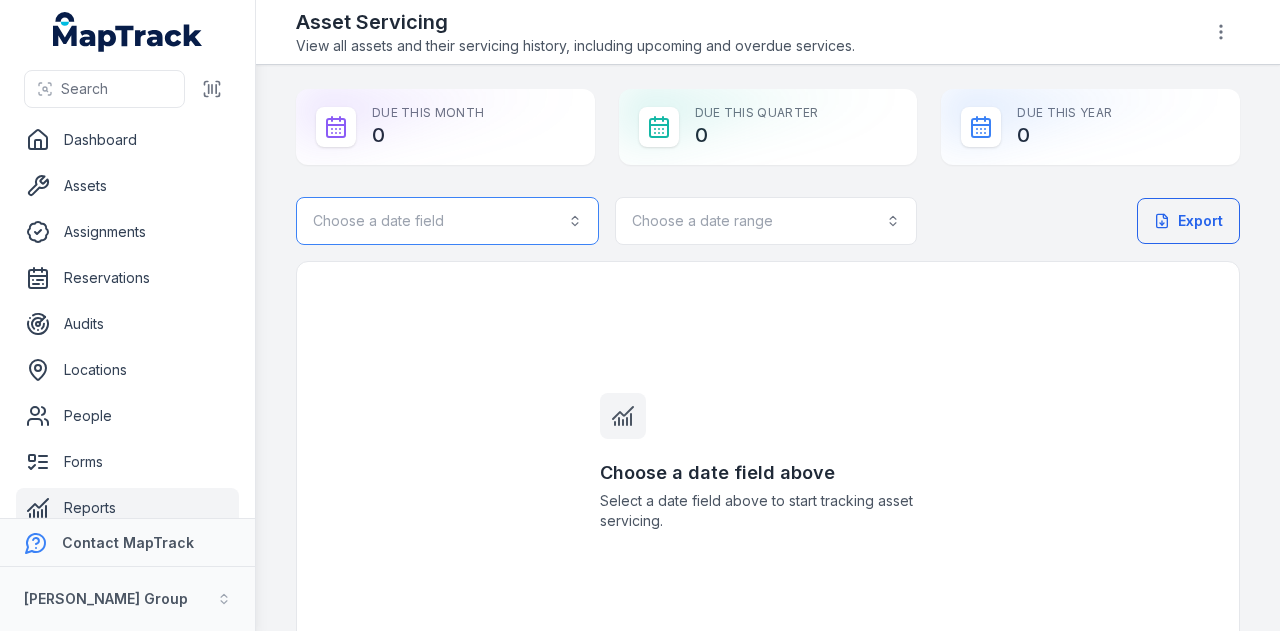 click on "Choose a date field" at bounding box center (447, 221) 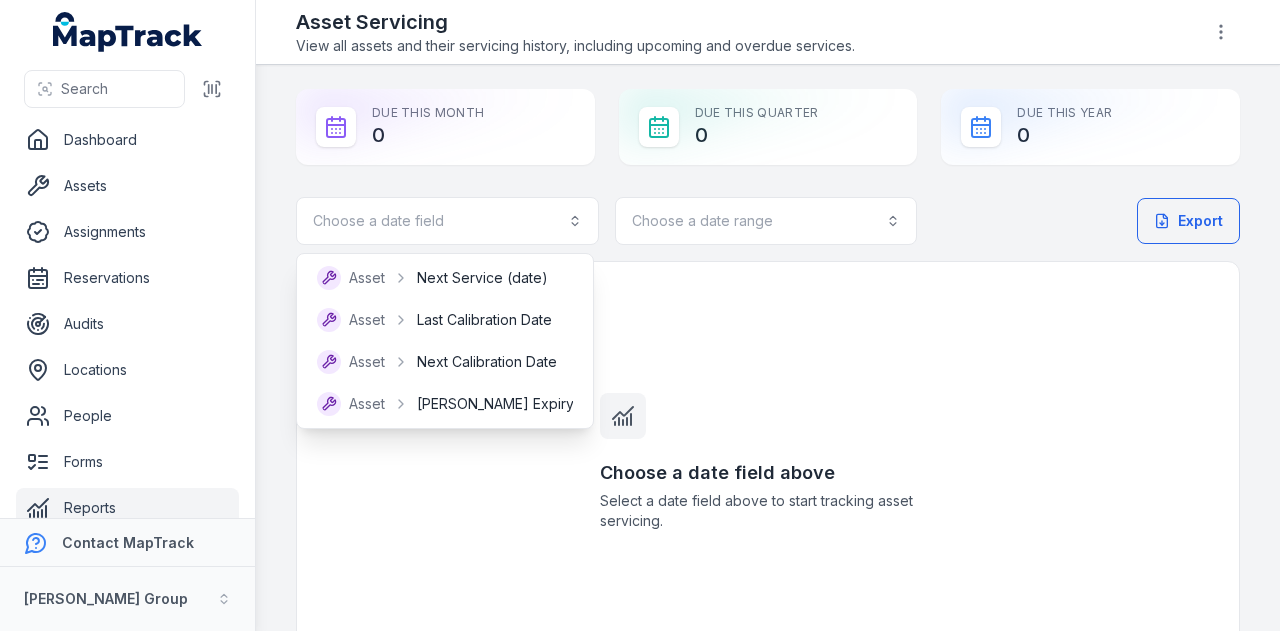 click on "Choose a date field Choose a date range Export Choose a date field above Select a date field above to start tracking asset servicing." at bounding box center (768, 430) 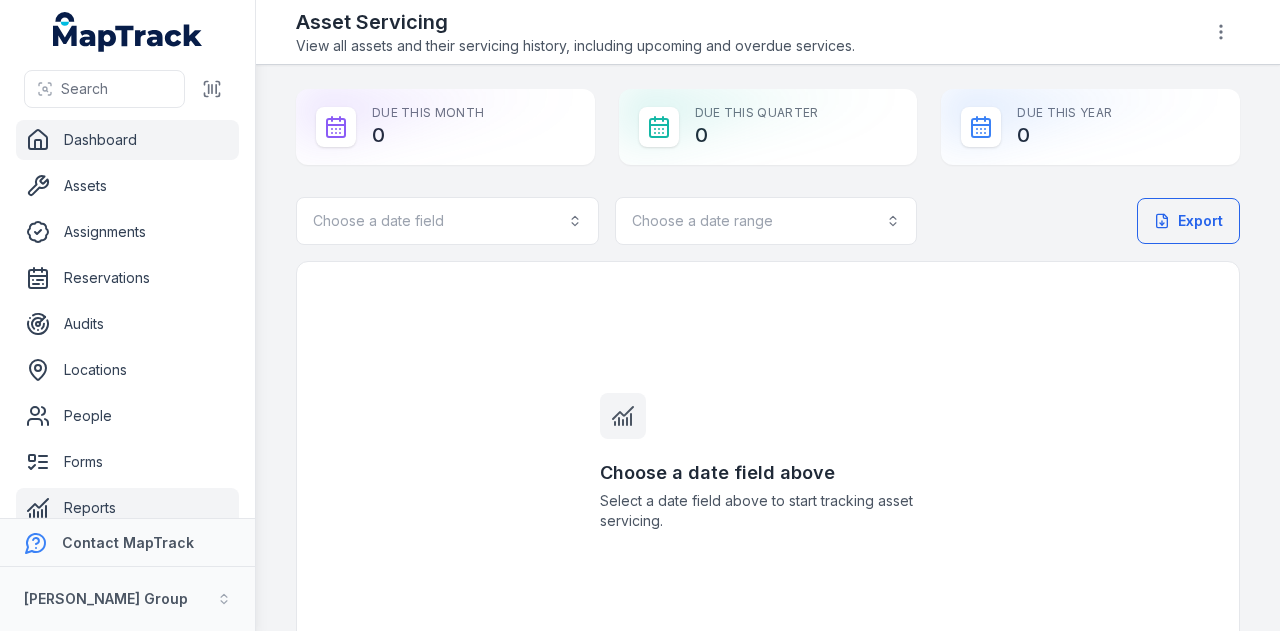 click on "Dashboard" at bounding box center [127, 140] 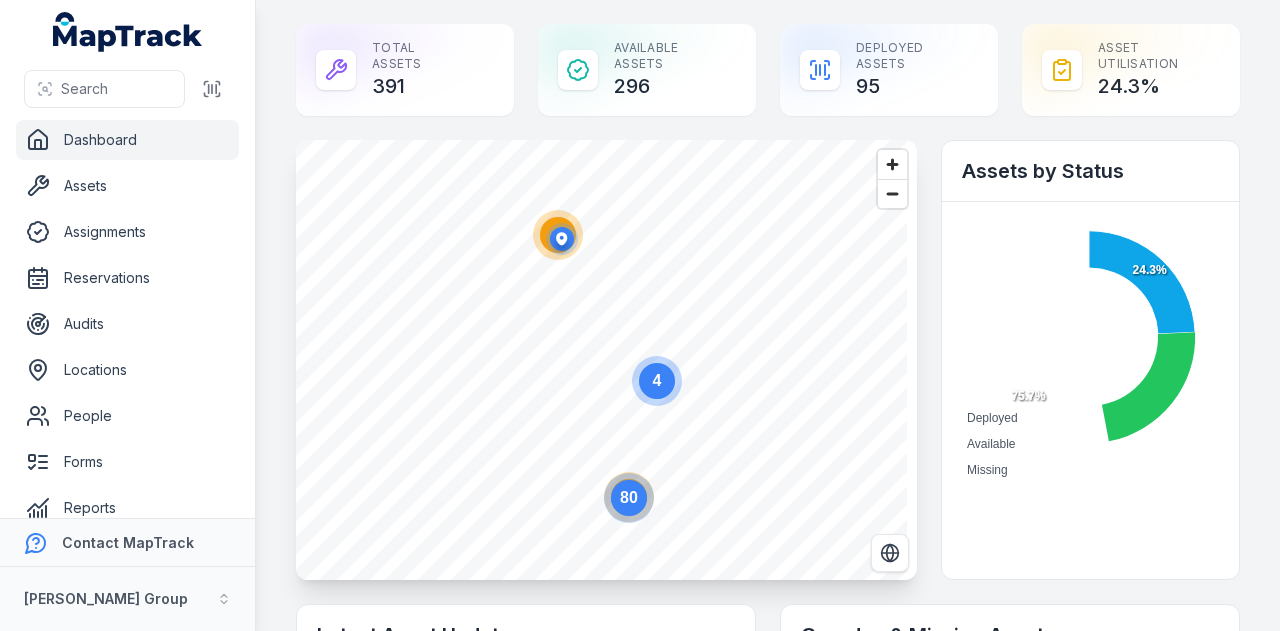 scroll, scrollTop: 0, scrollLeft: 0, axis: both 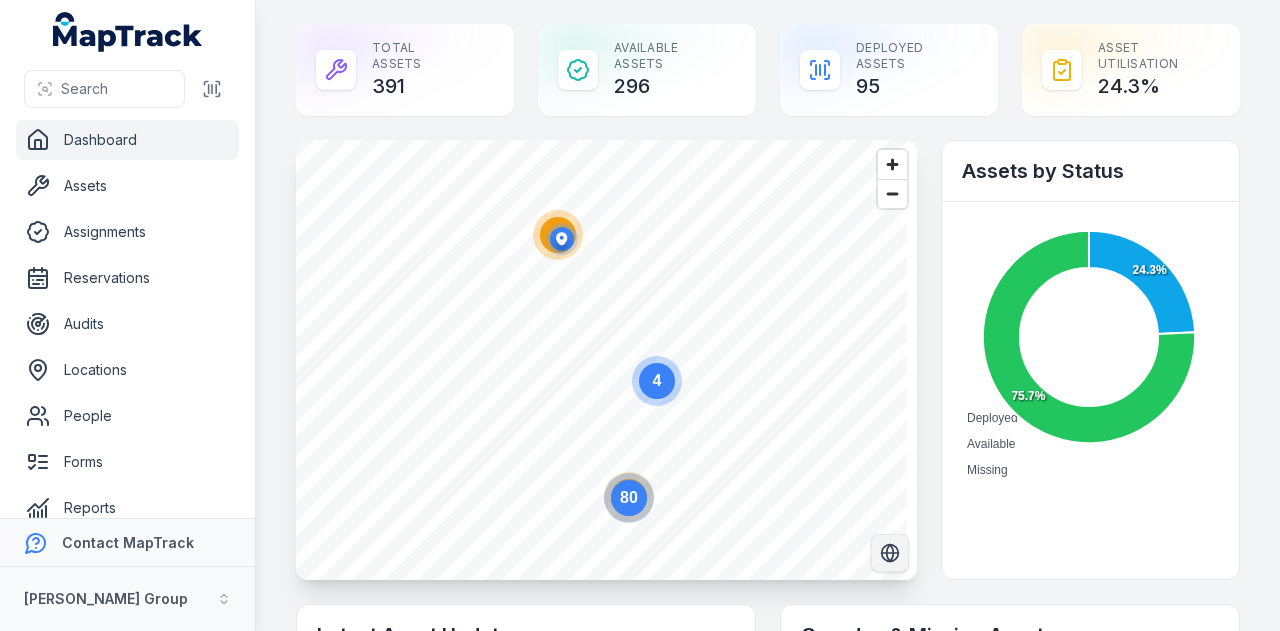 click at bounding box center (890, 553) 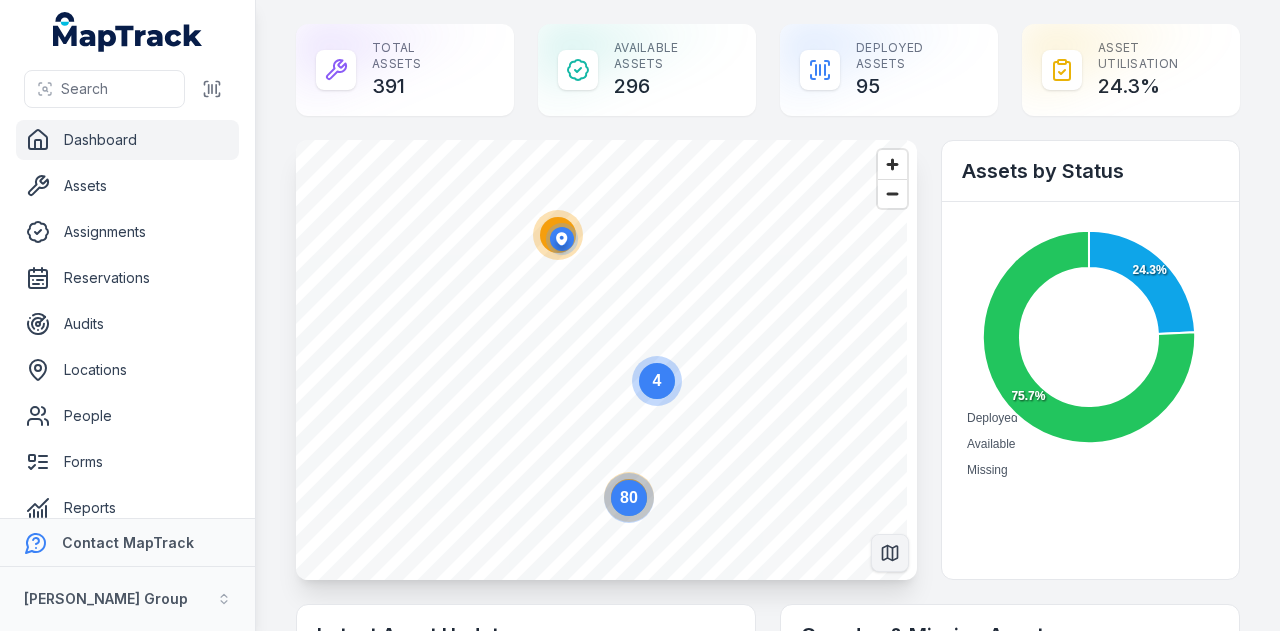 click 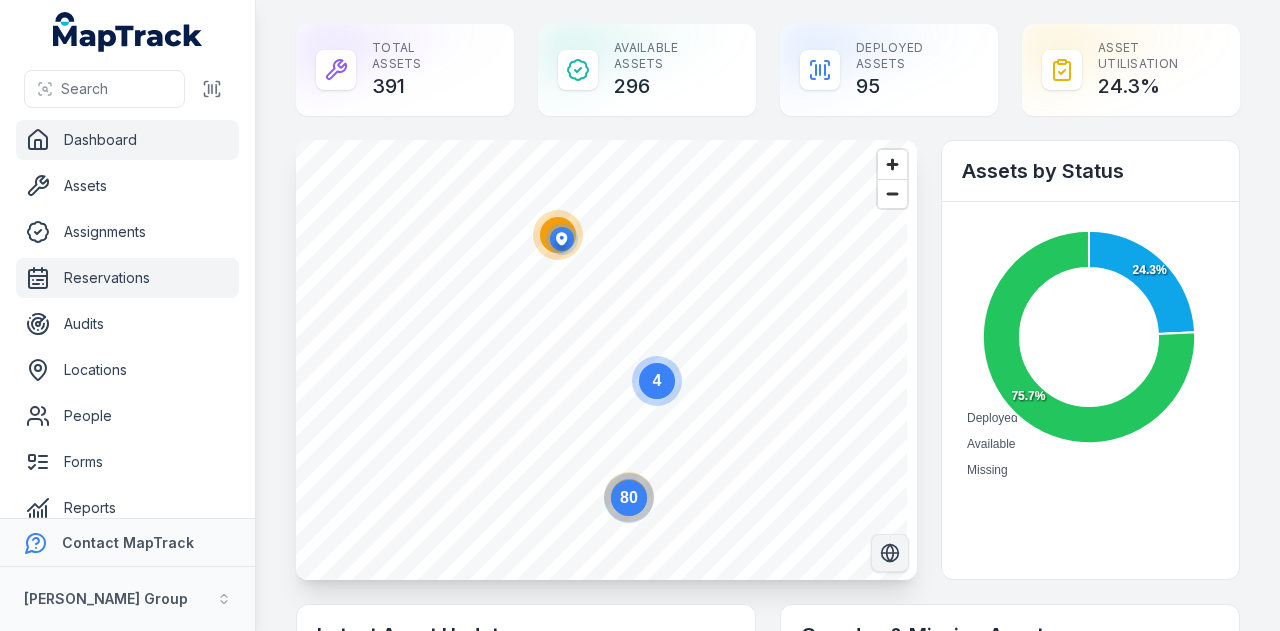 click on "Reservations" at bounding box center (127, 278) 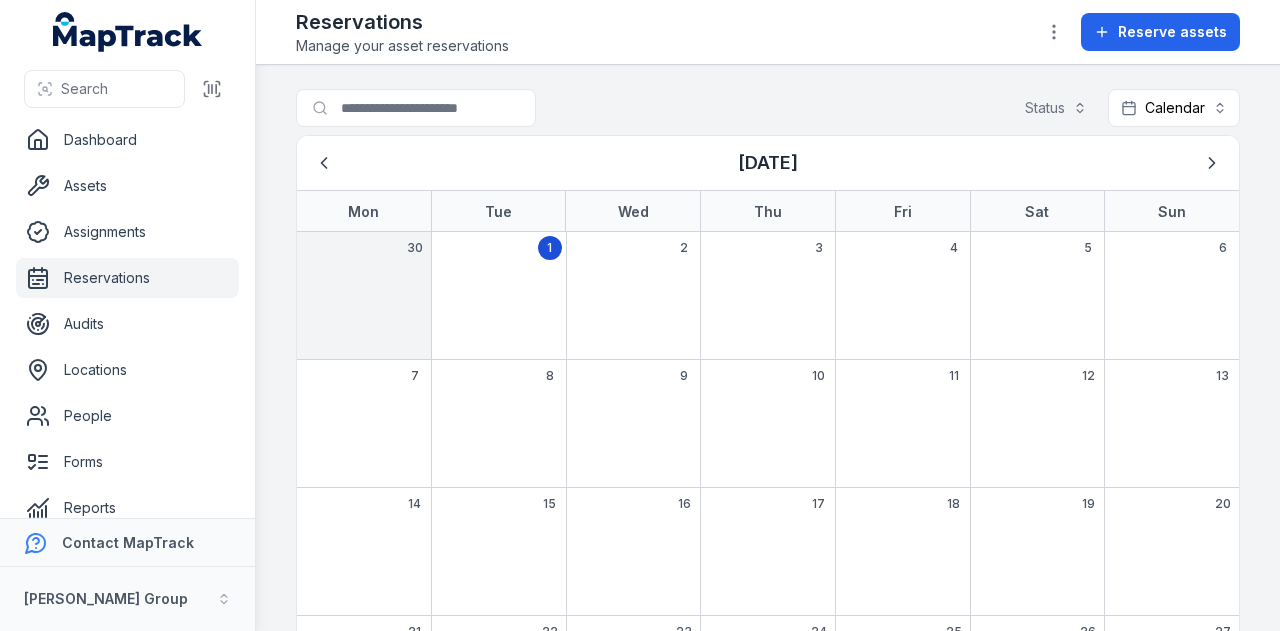 scroll, scrollTop: 0, scrollLeft: 0, axis: both 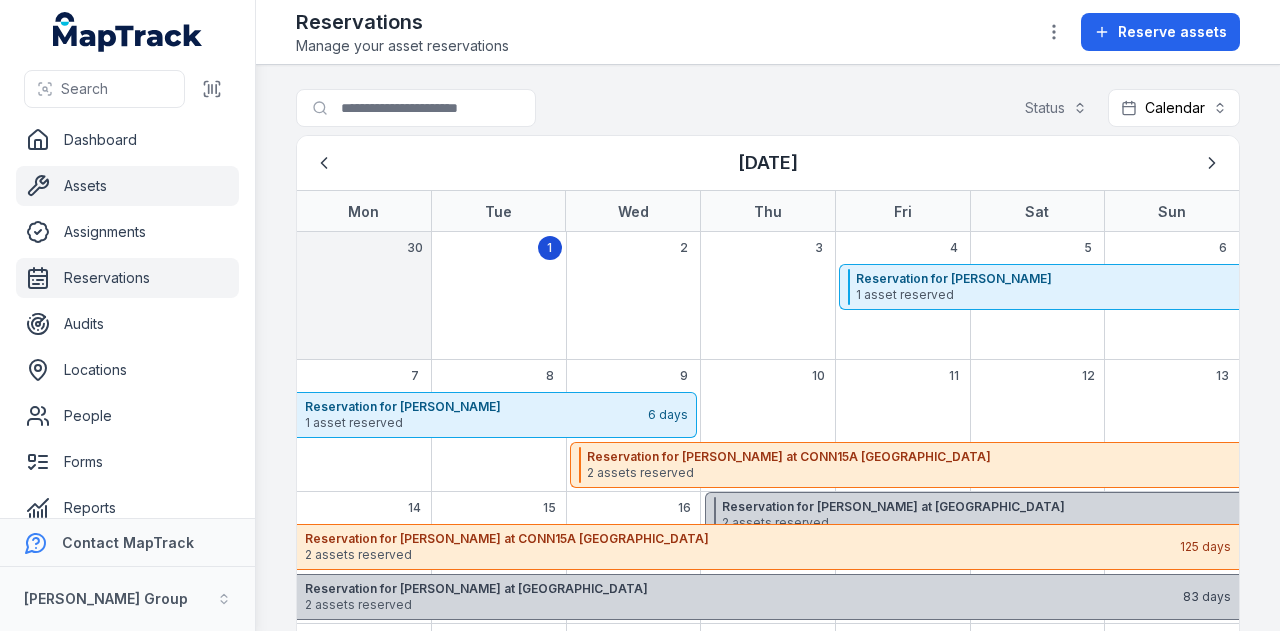 click on "Assets" at bounding box center (127, 186) 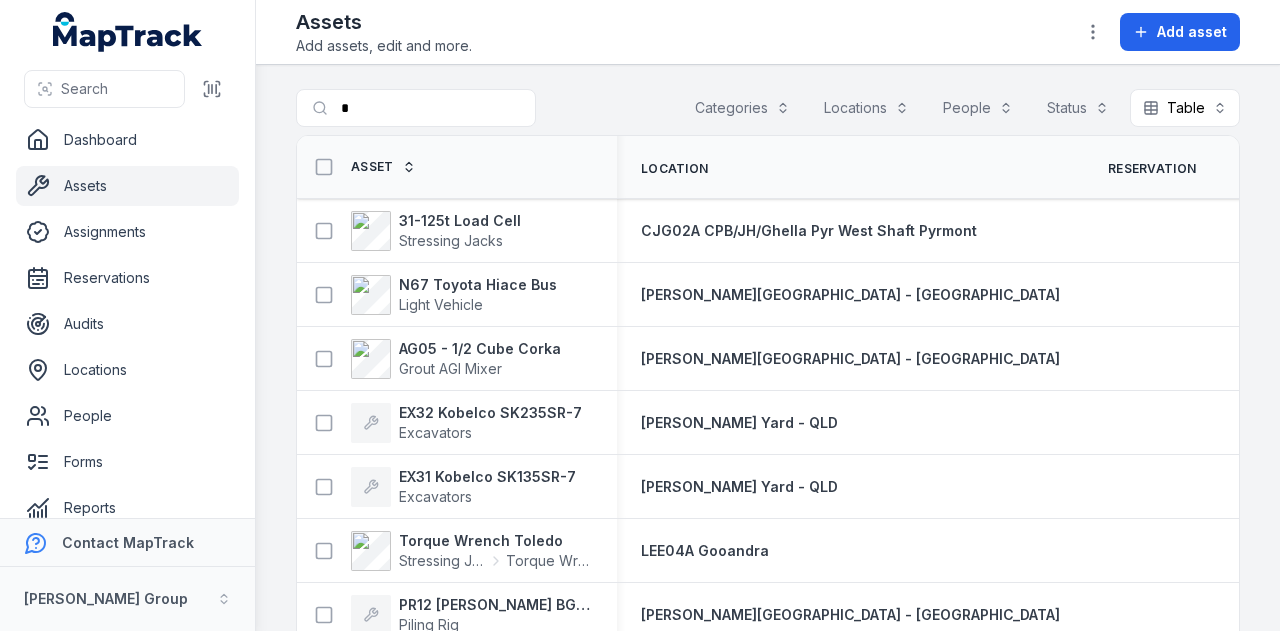 scroll, scrollTop: 0, scrollLeft: 0, axis: both 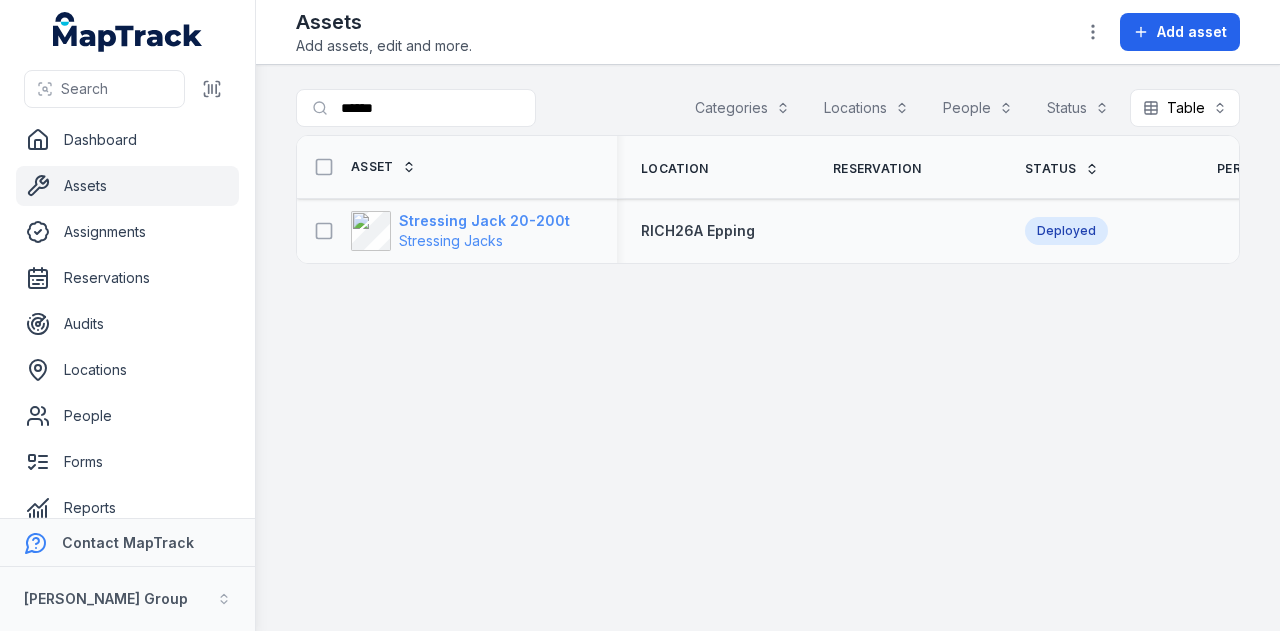 type on "******" 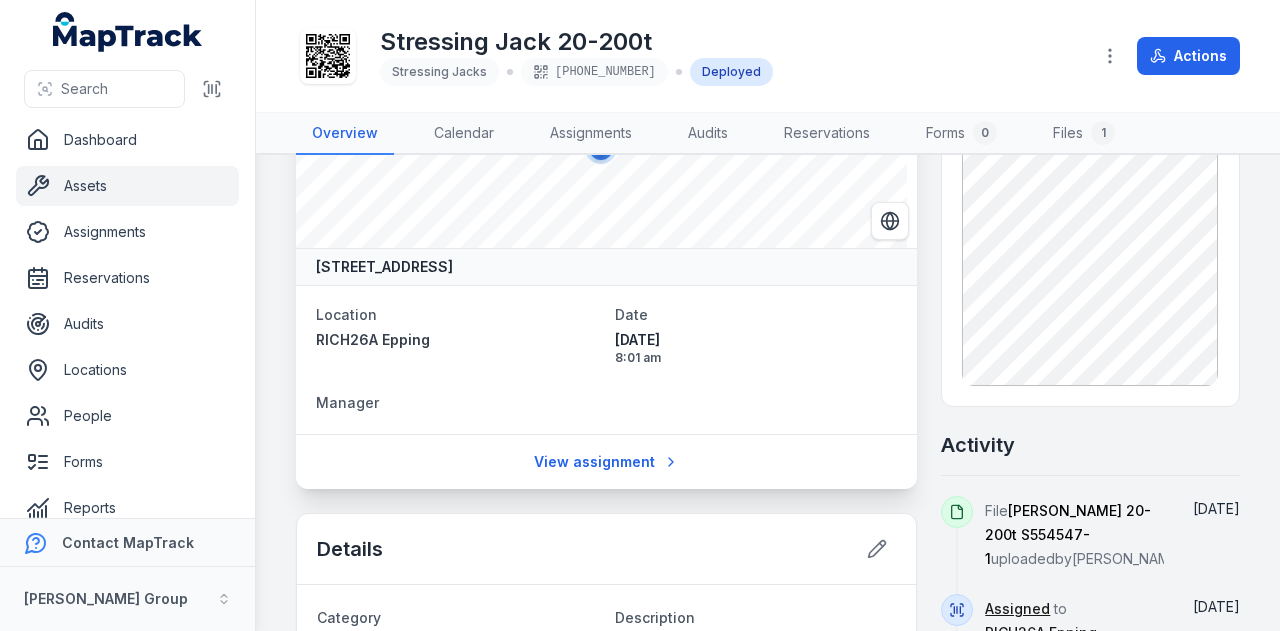 scroll, scrollTop: 142, scrollLeft: 0, axis: vertical 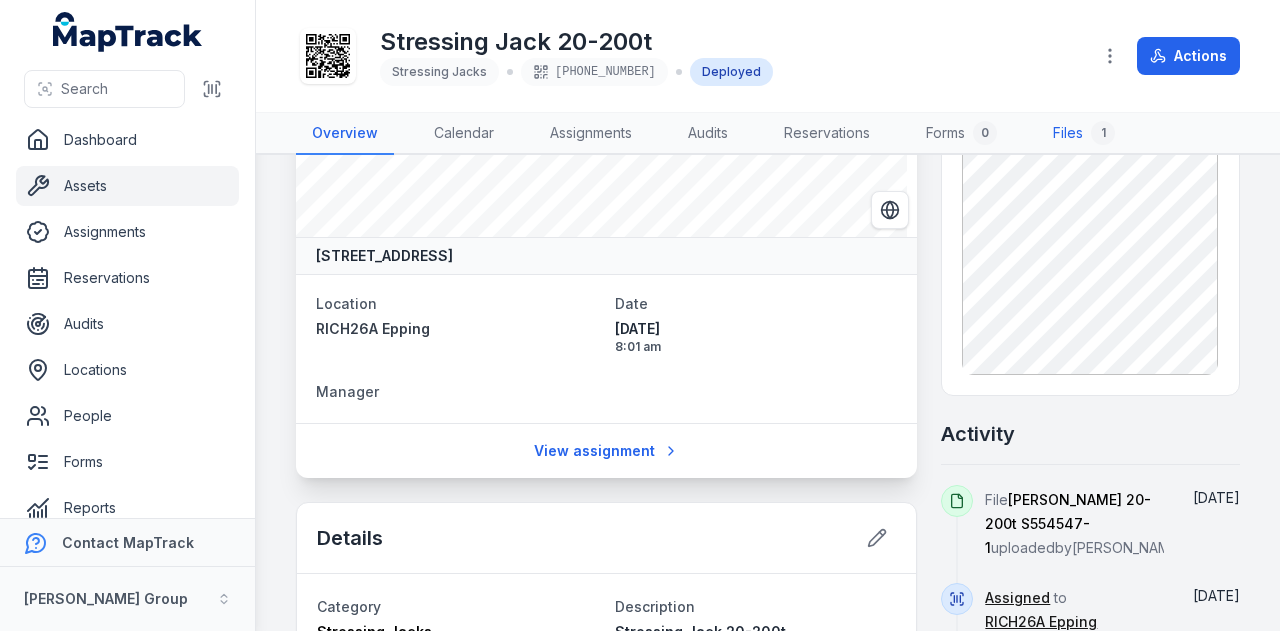 click on "Files 1" at bounding box center (1084, 134) 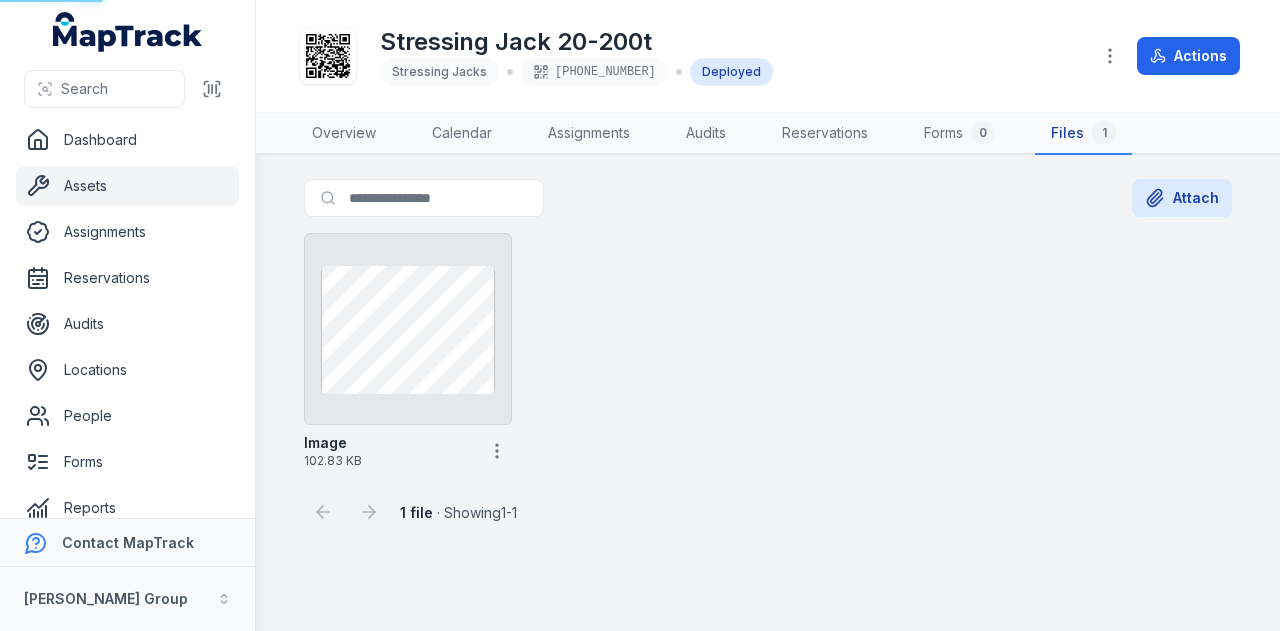 scroll, scrollTop: 0, scrollLeft: 0, axis: both 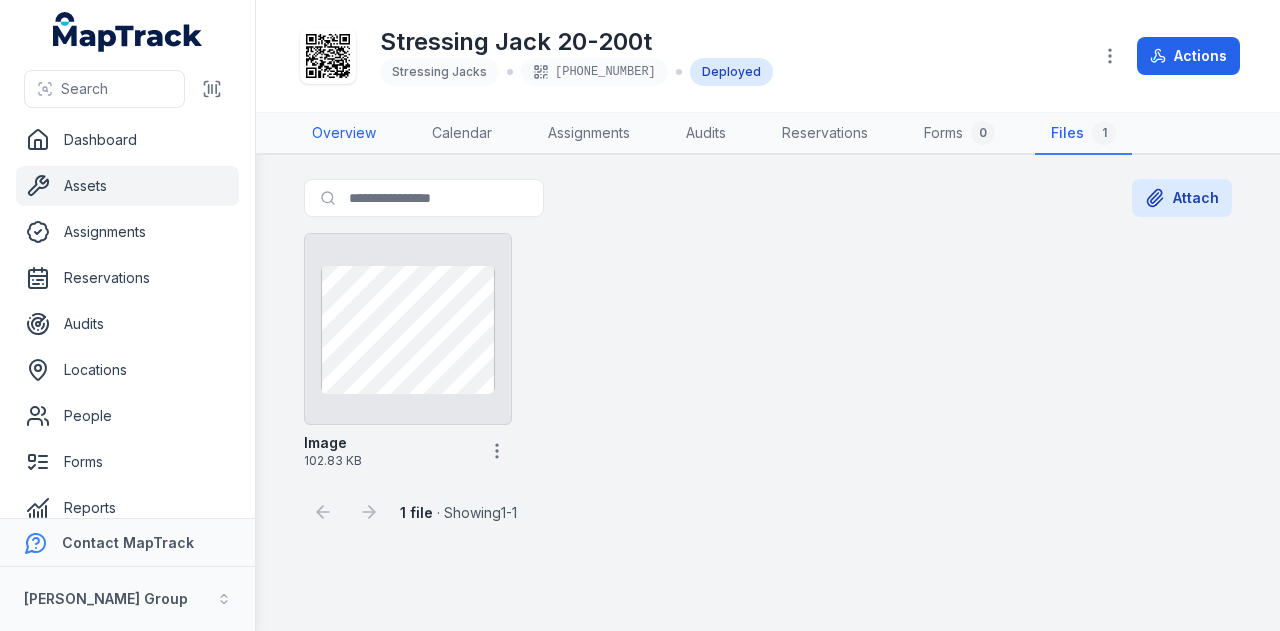 click on "Overview" at bounding box center (344, 134) 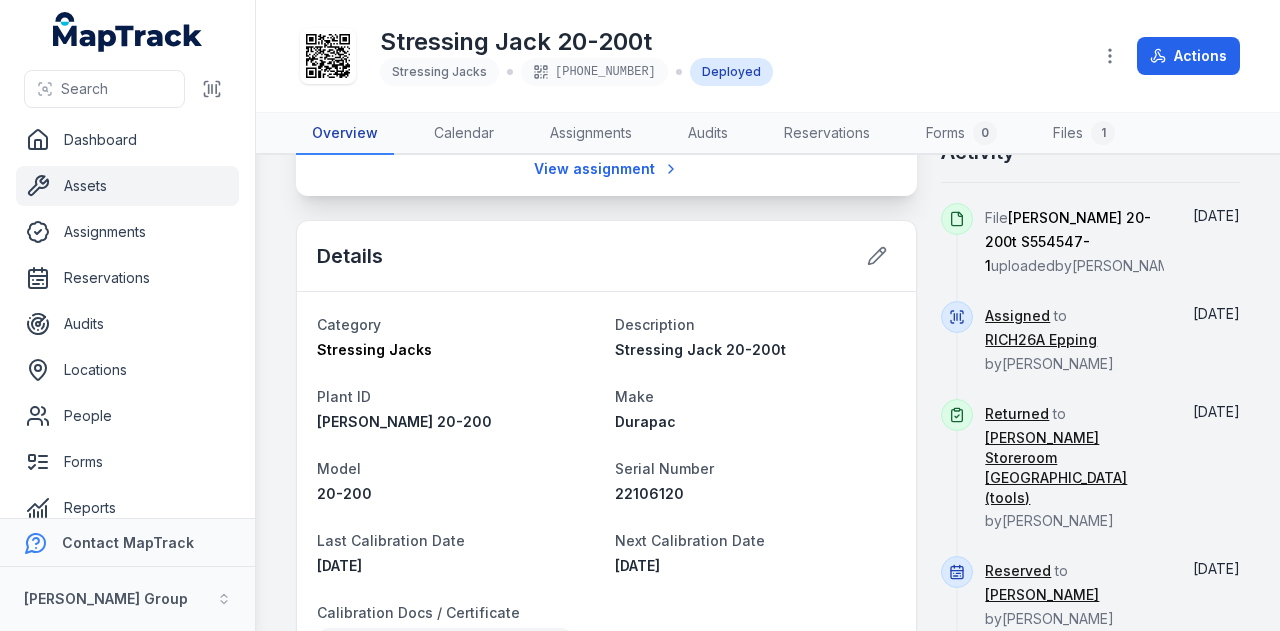 scroll, scrollTop: 418, scrollLeft: 0, axis: vertical 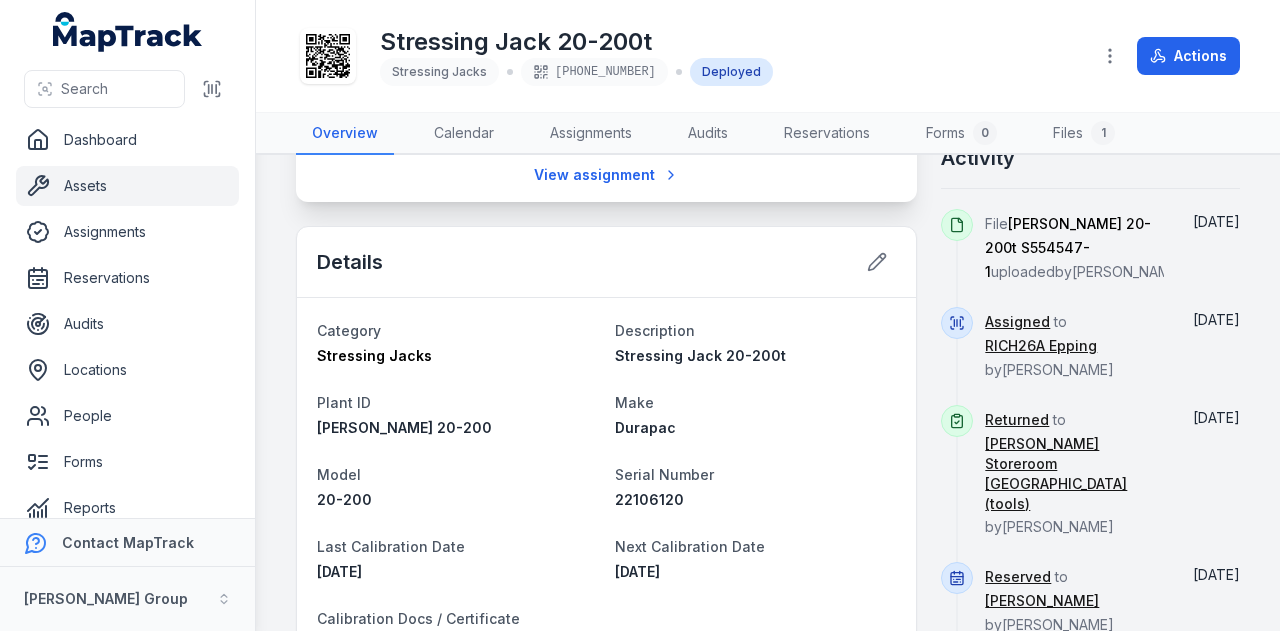 click on "Assets" at bounding box center [127, 186] 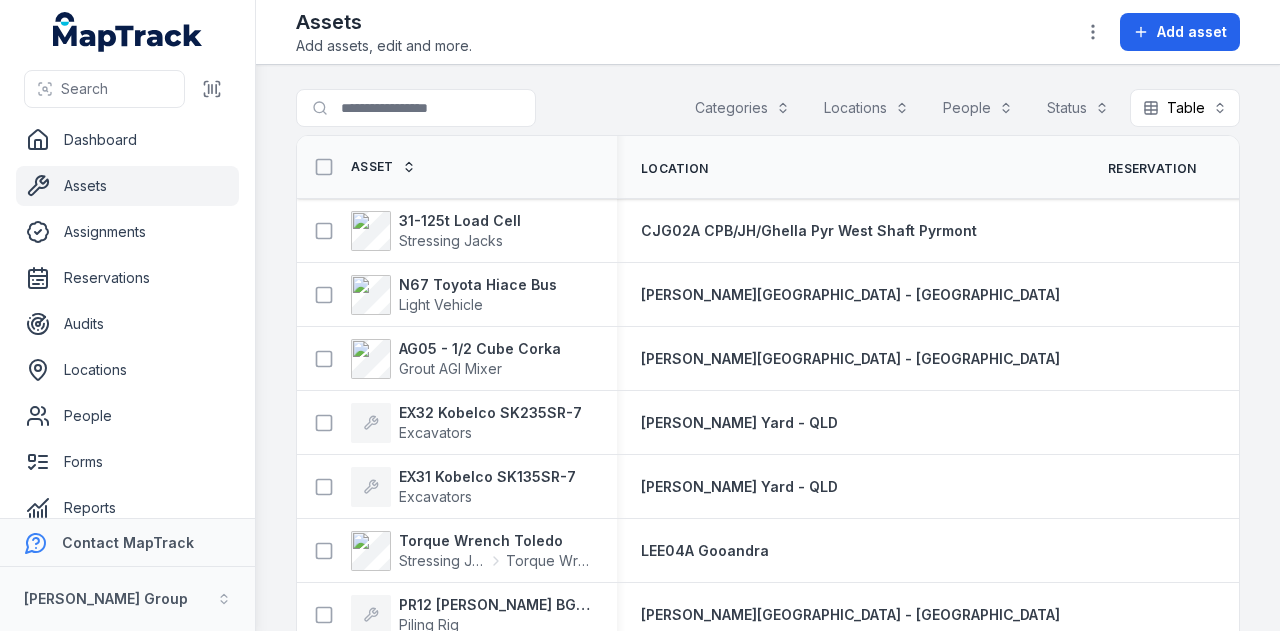 scroll, scrollTop: 0, scrollLeft: 0, axis: both 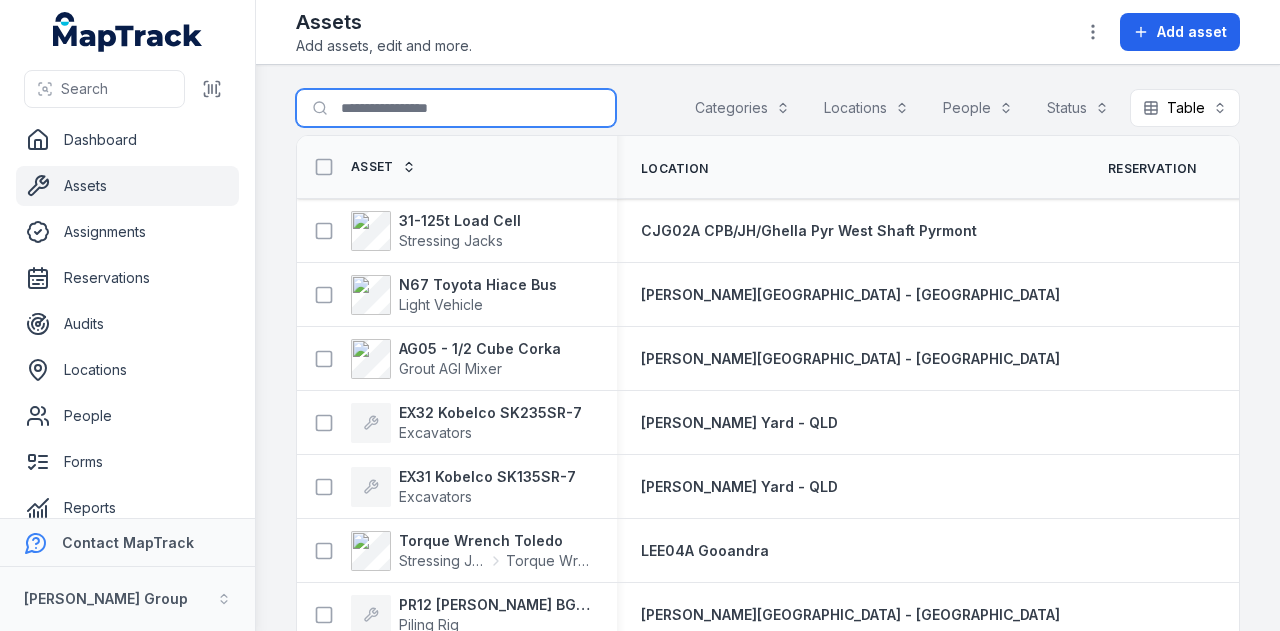 click on "Search for  assets" at bounding box center (456, 108) 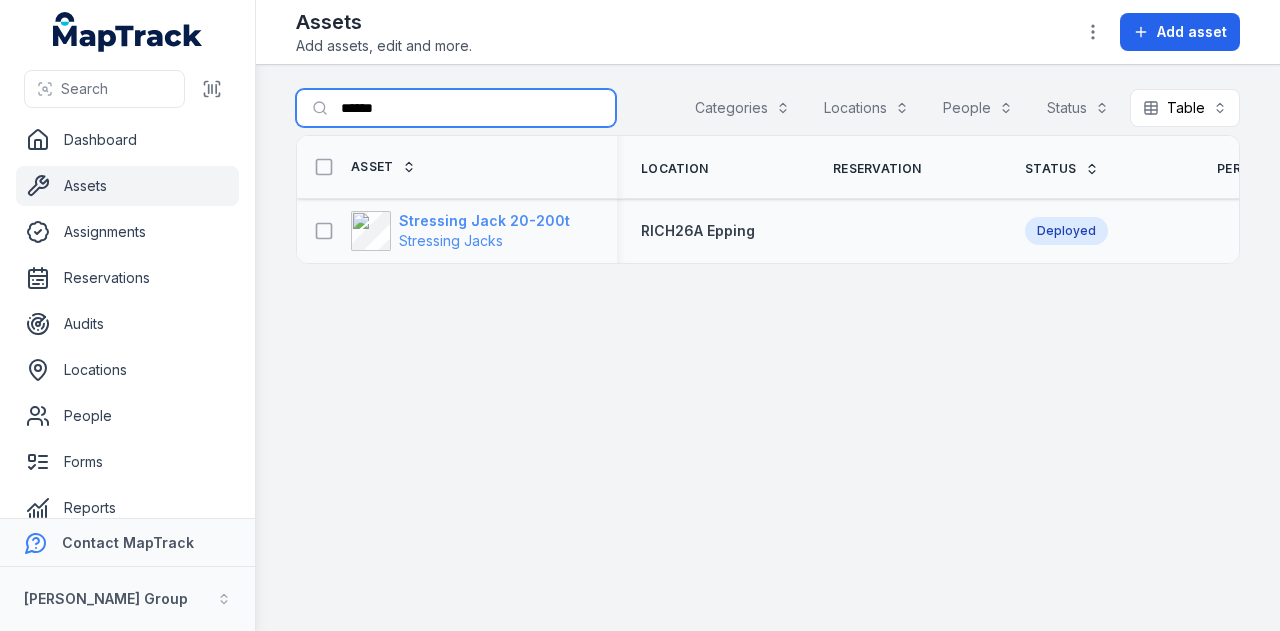 type on "******" 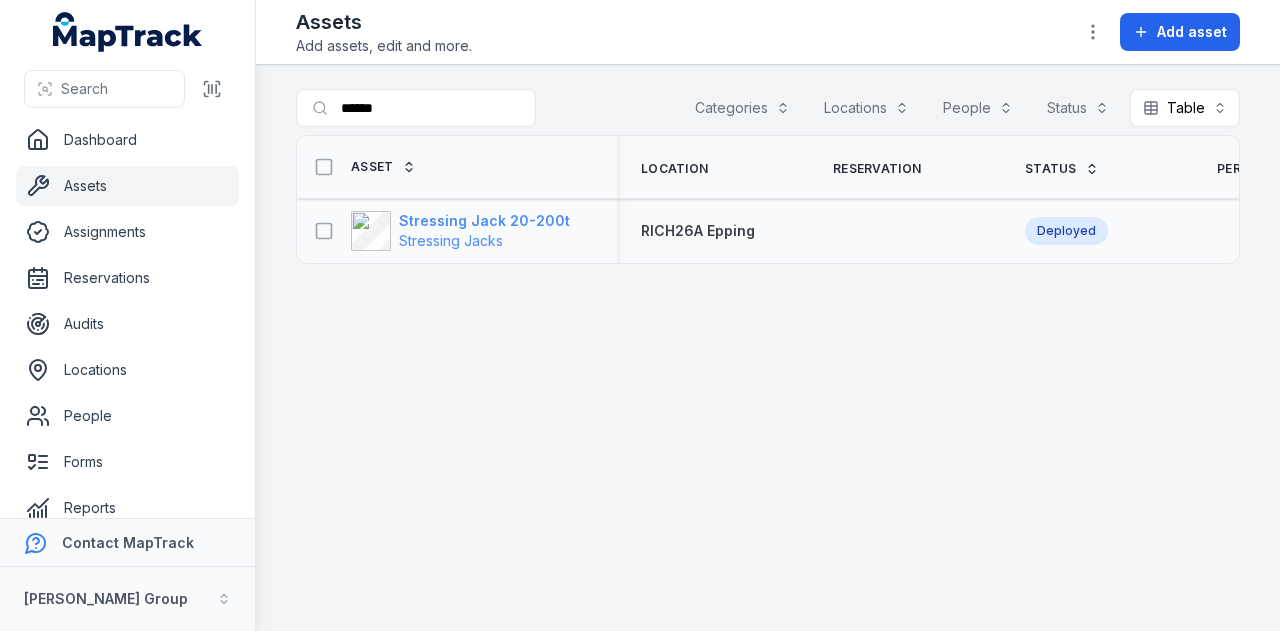 click on "Stressing Jack 20-200t" at bounding box center [484, 221] 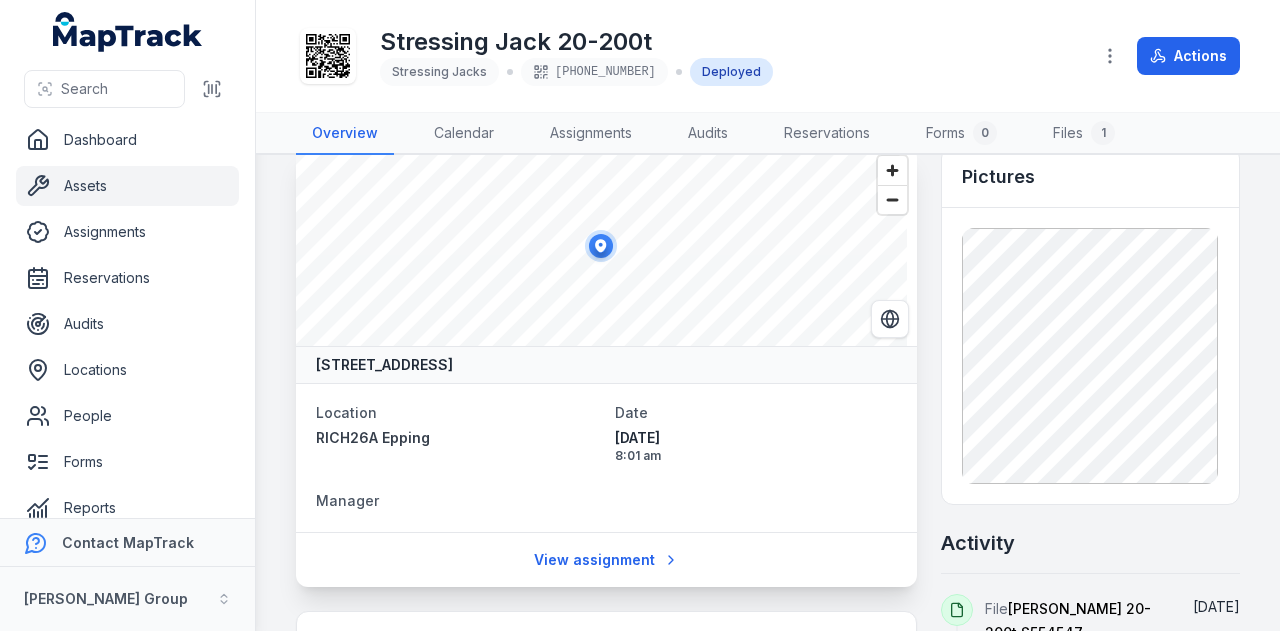 scroll, scrollTop: 8, scrollLeft: 0, axis: vertical 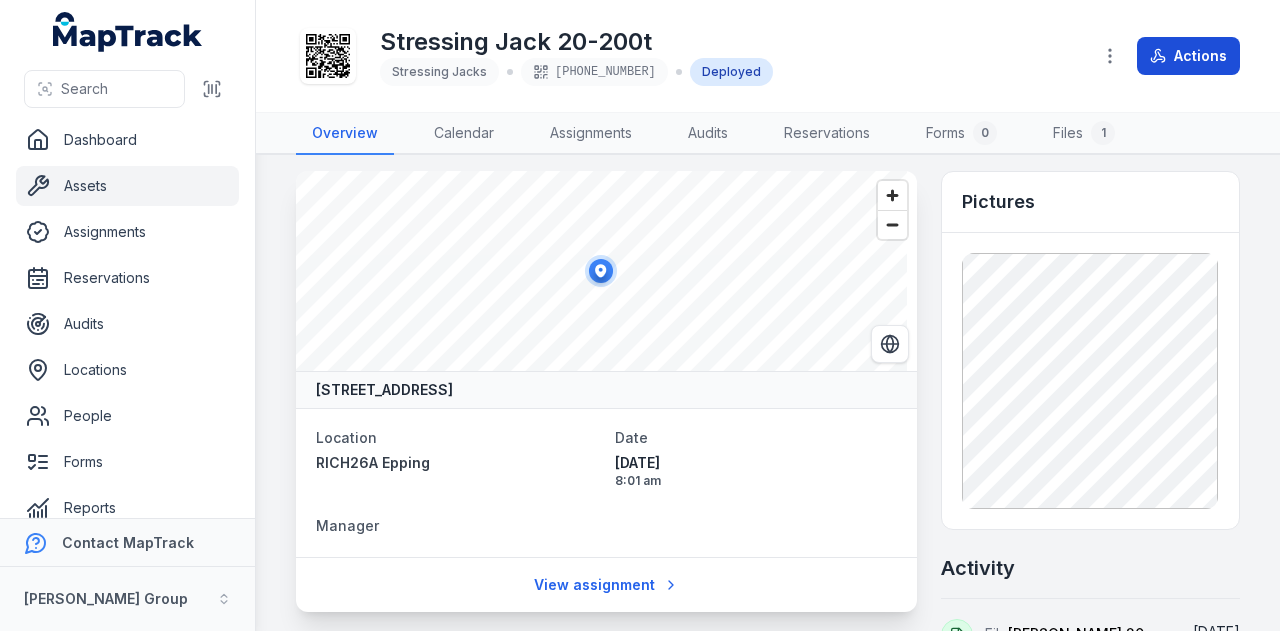 click on "Actions" at bounding box center [1188, 56] 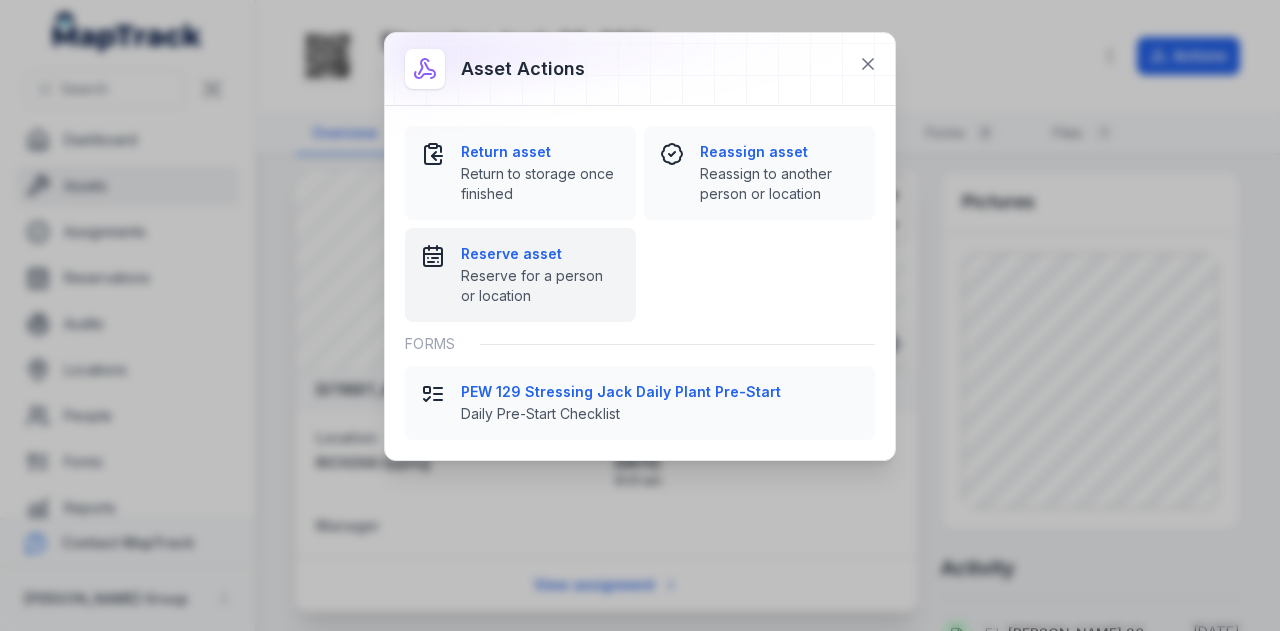 click on "Reserve asset" at bounding box center (540, 254) 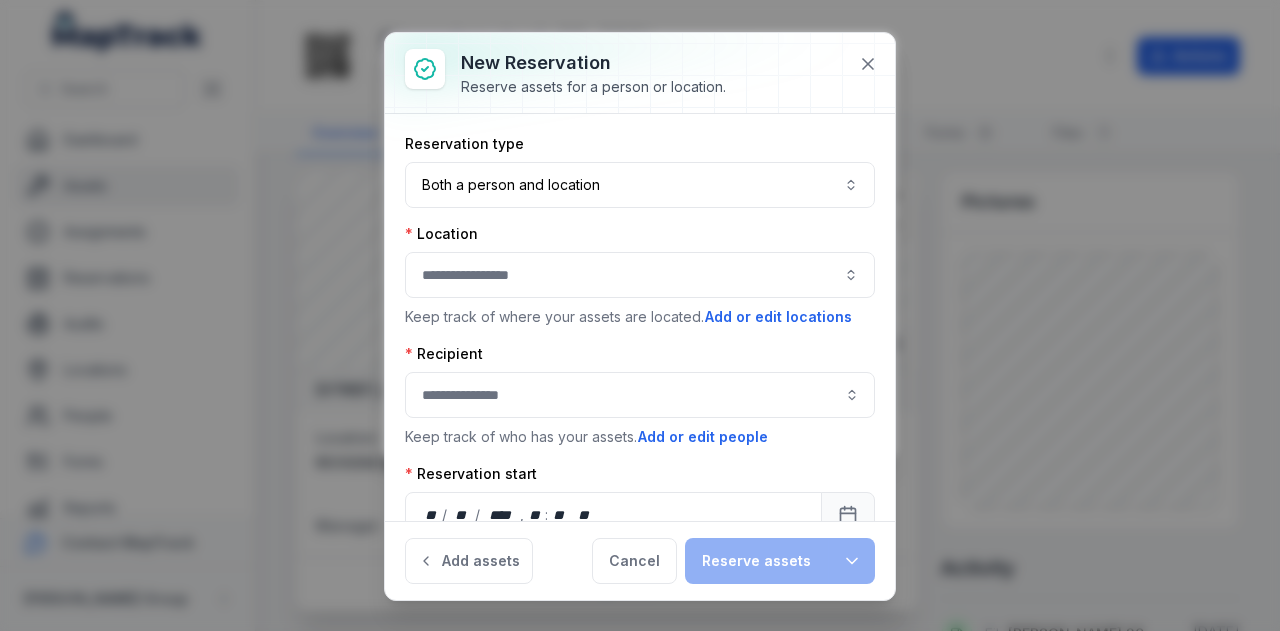 click at bounding box center (640, 275) 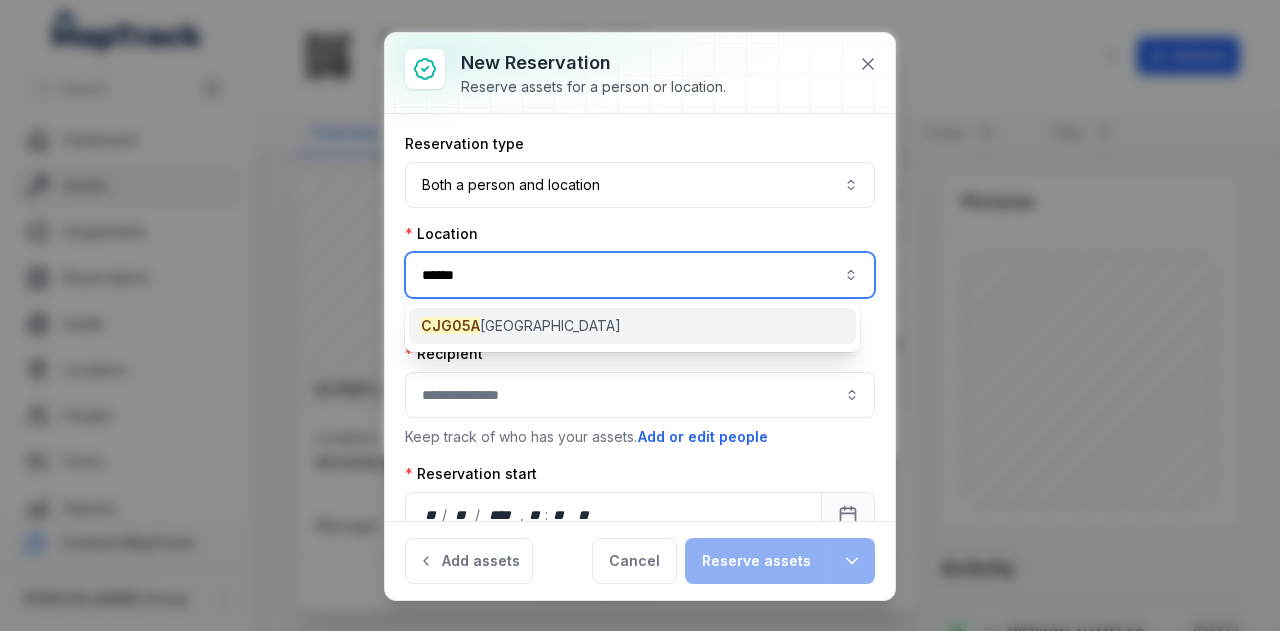 type on "******" 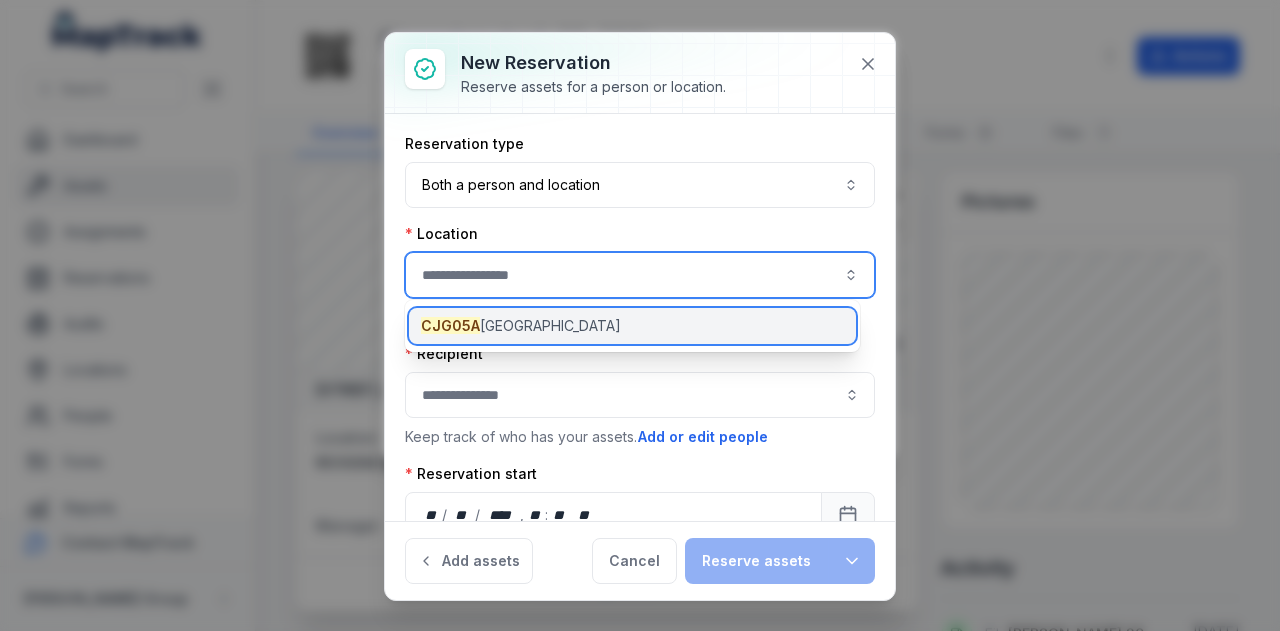 click on "CJG05A  Hunter Street West" at bounding box center (521, 326) 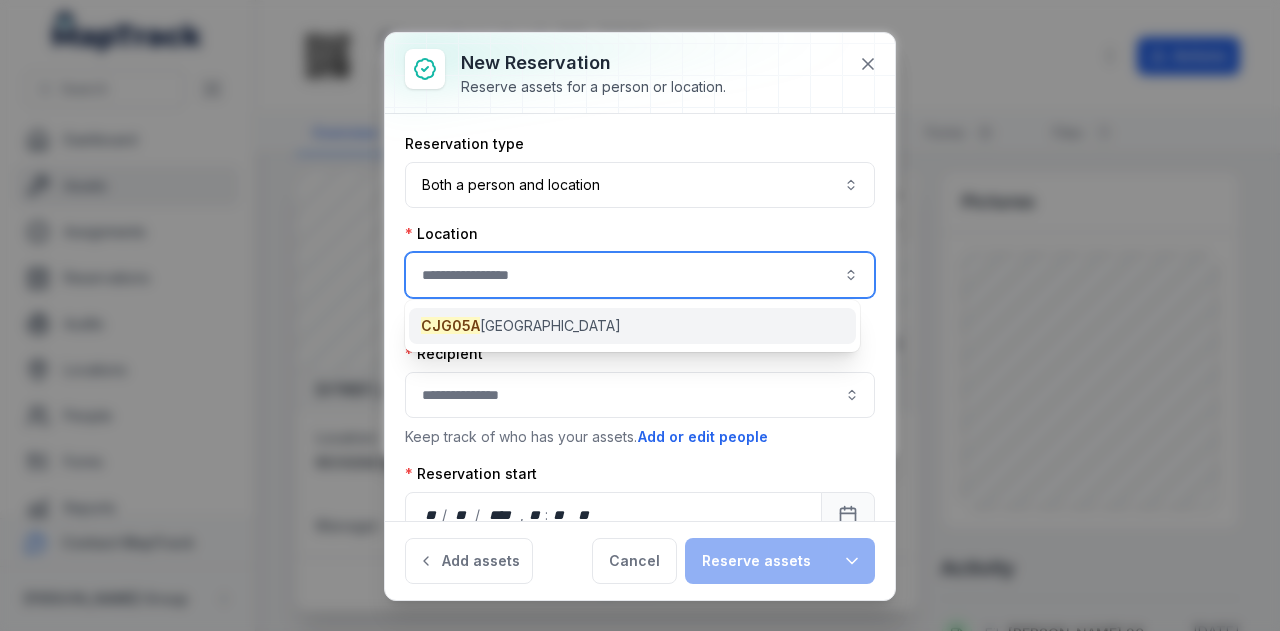 type on "**********" 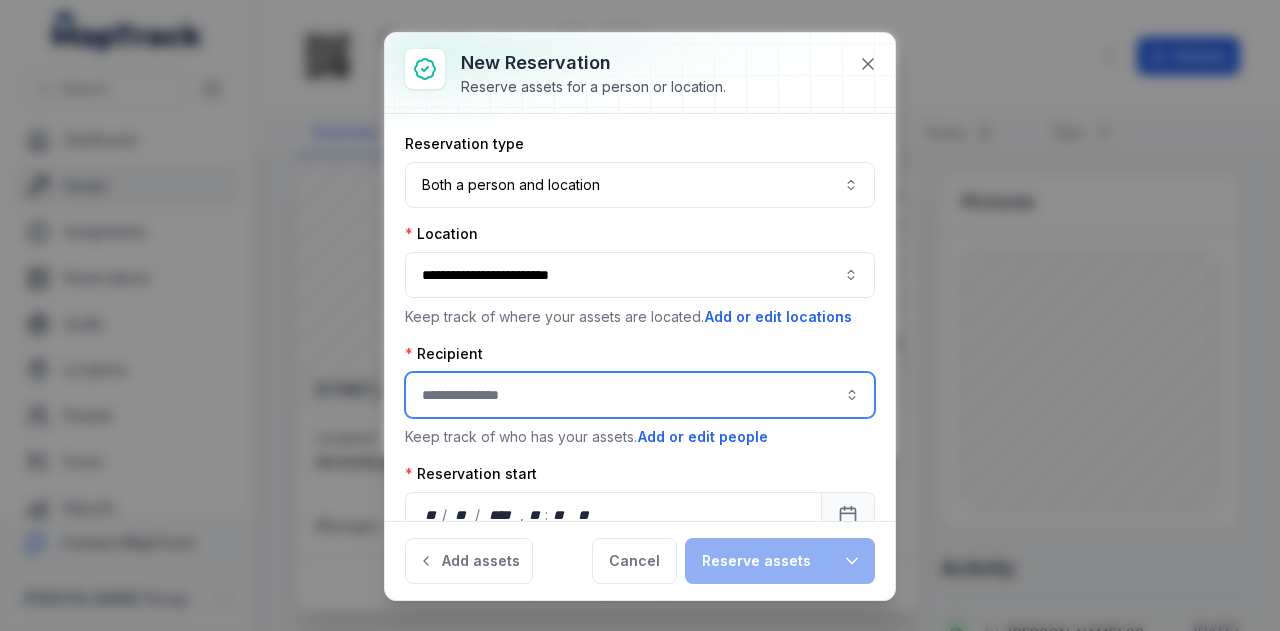 click at bounding box center (640, 395) 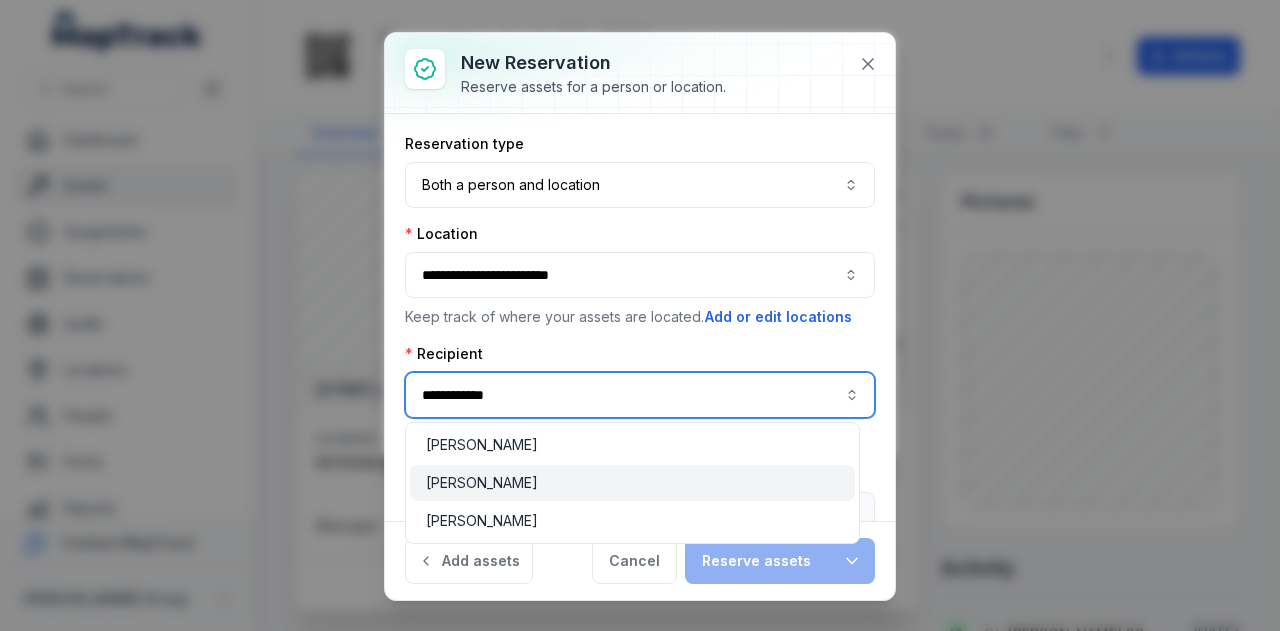 click on "Steven Brett" at bounding box center (632, 483) 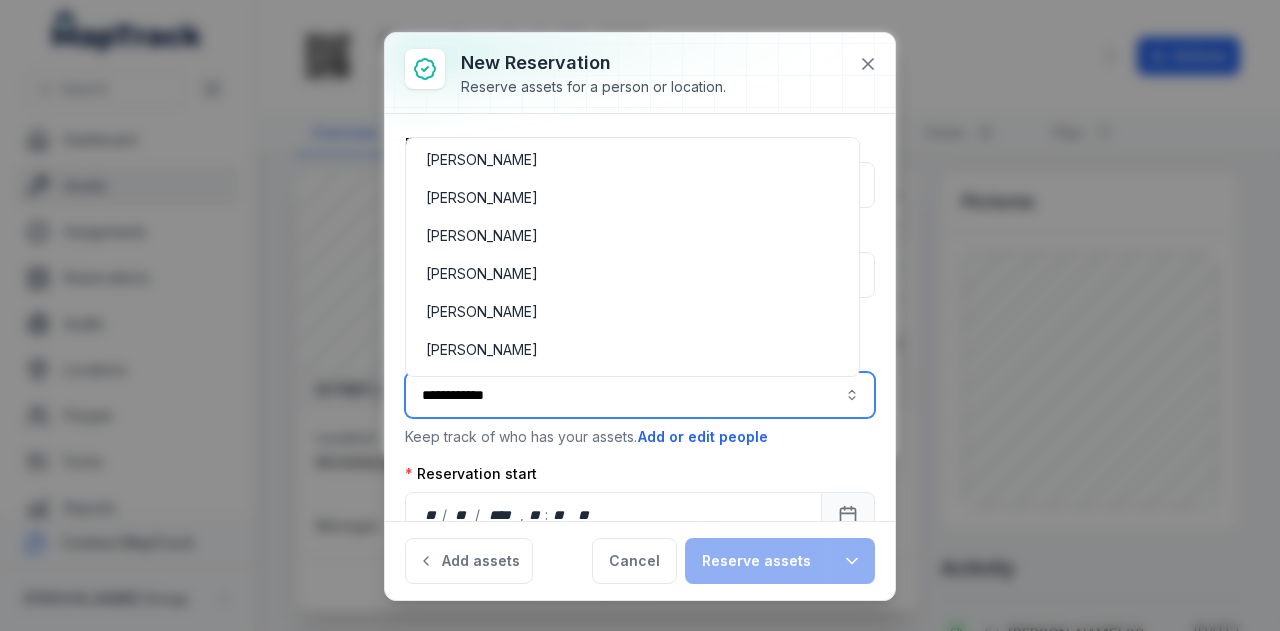 type on "**********" 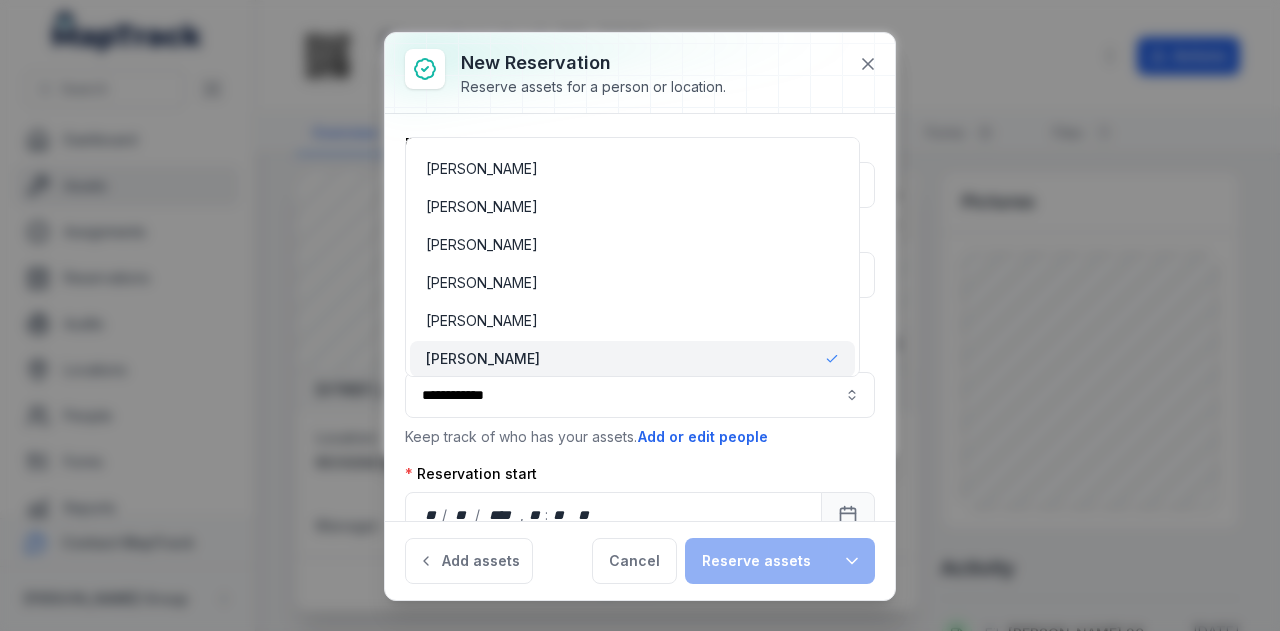 click on "**********" at bounding box center [640, 381] 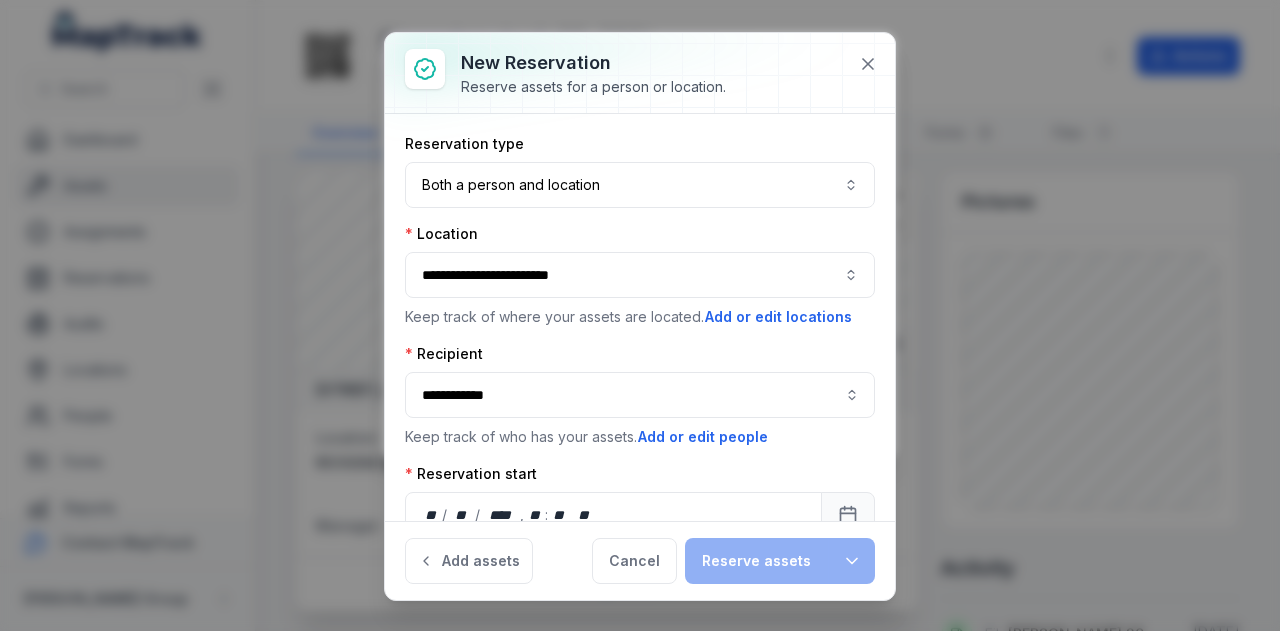 scroll, scrollTop: 98, scrollLeft: 0, axis: vertical 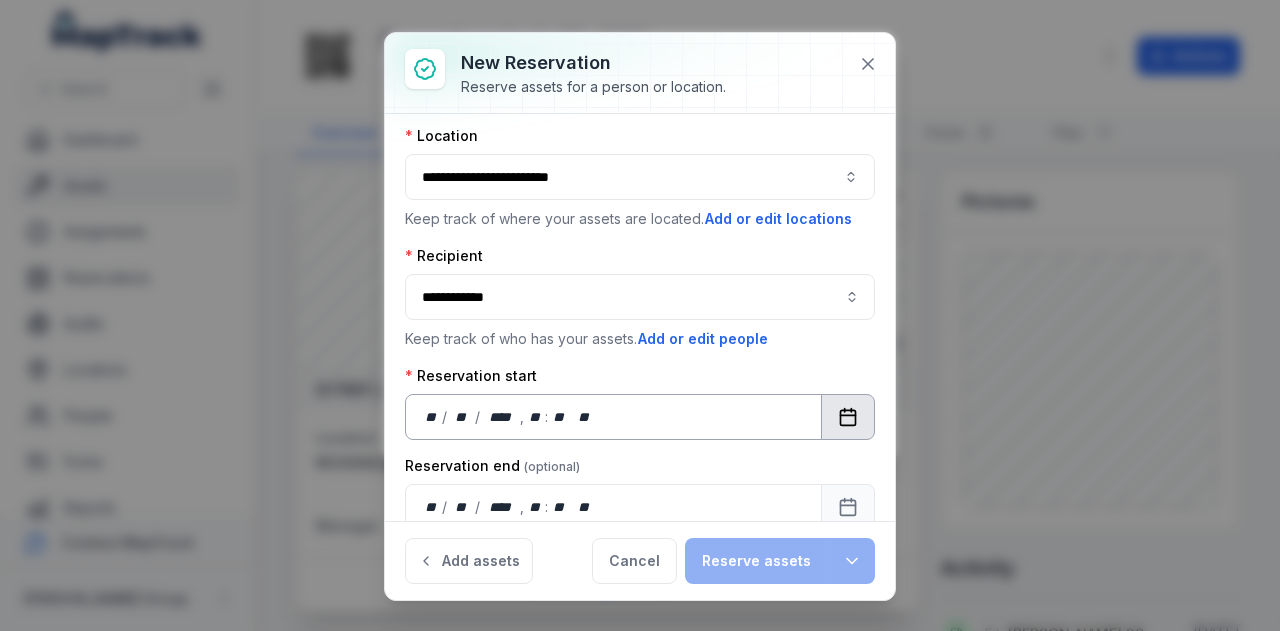 click 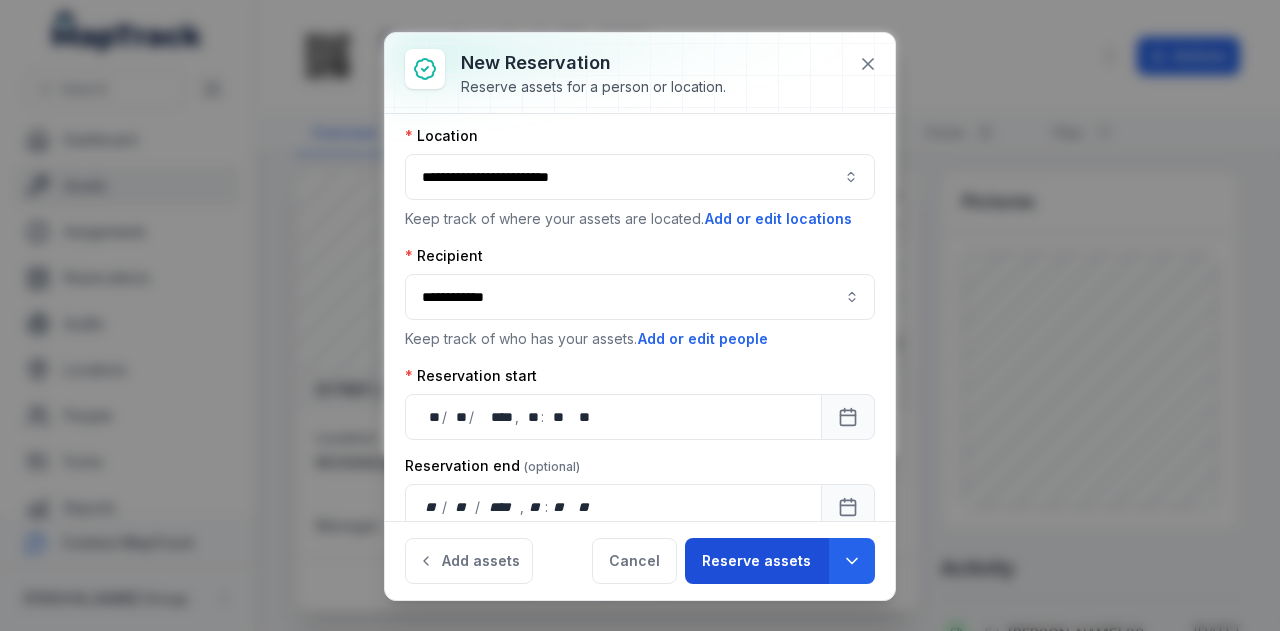 click on "Reserve assets" at bounding box center [756, 561] 